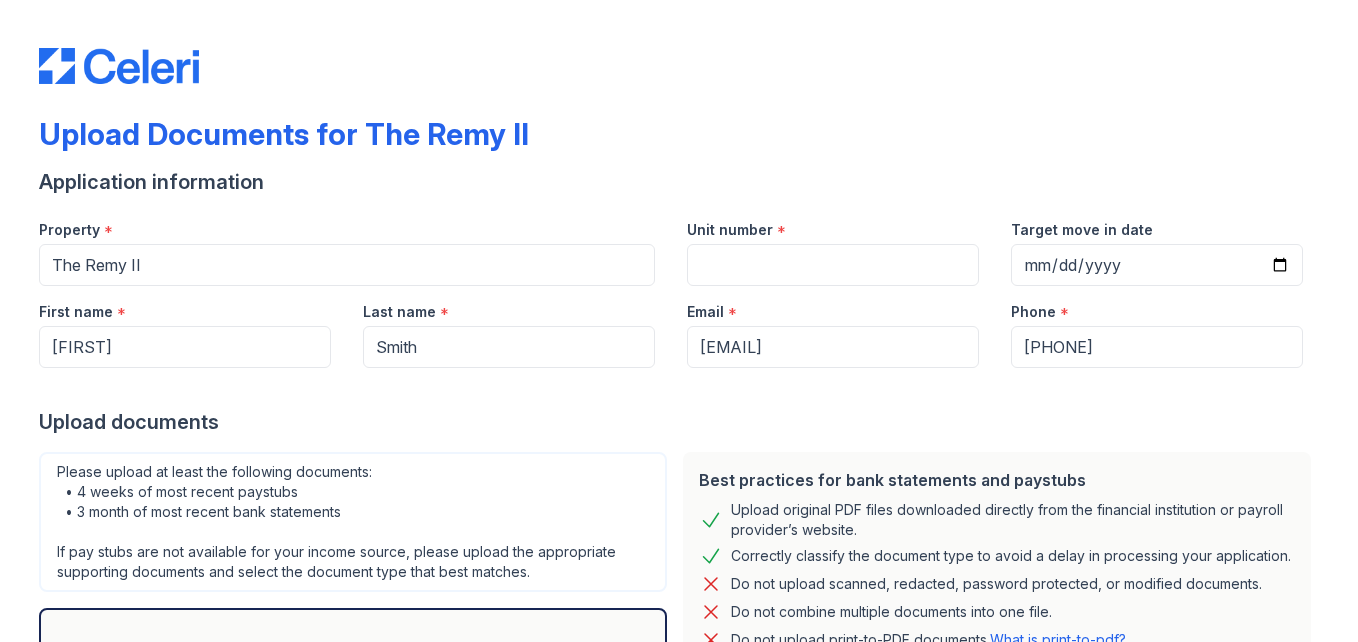 scroll, scrollTop: 0, scrollLeft: 0, axis: both 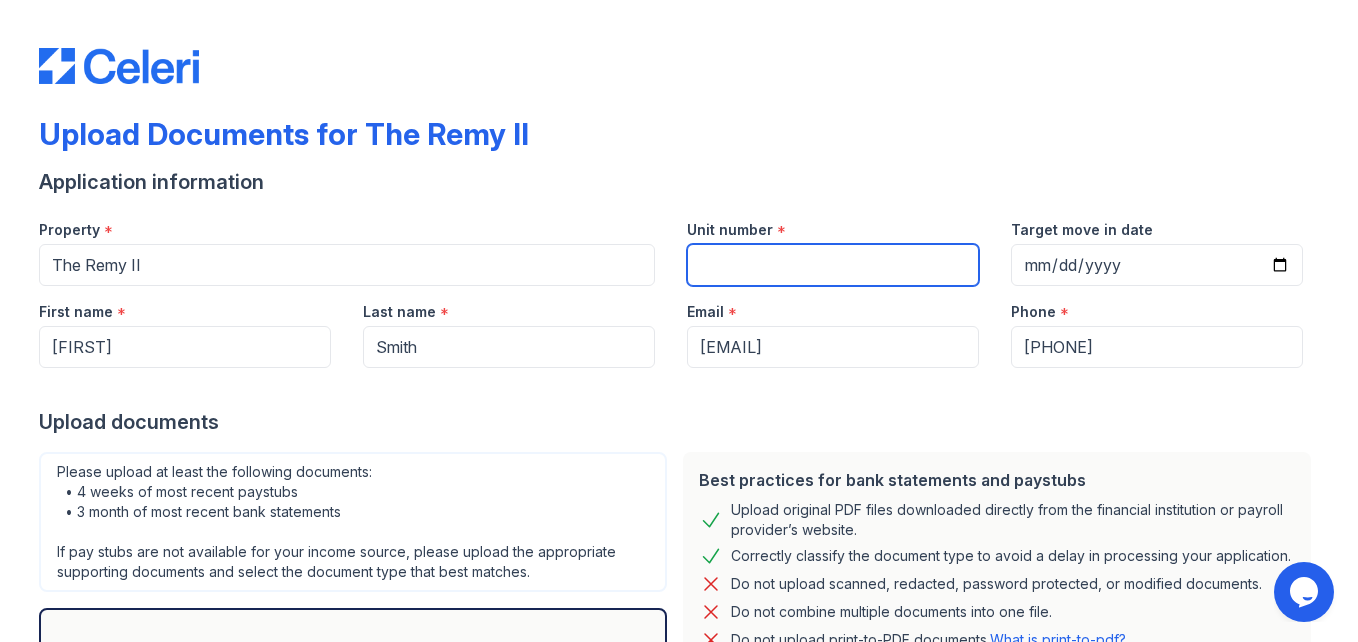 click on "Unit number" at bounding box center [833, 265] 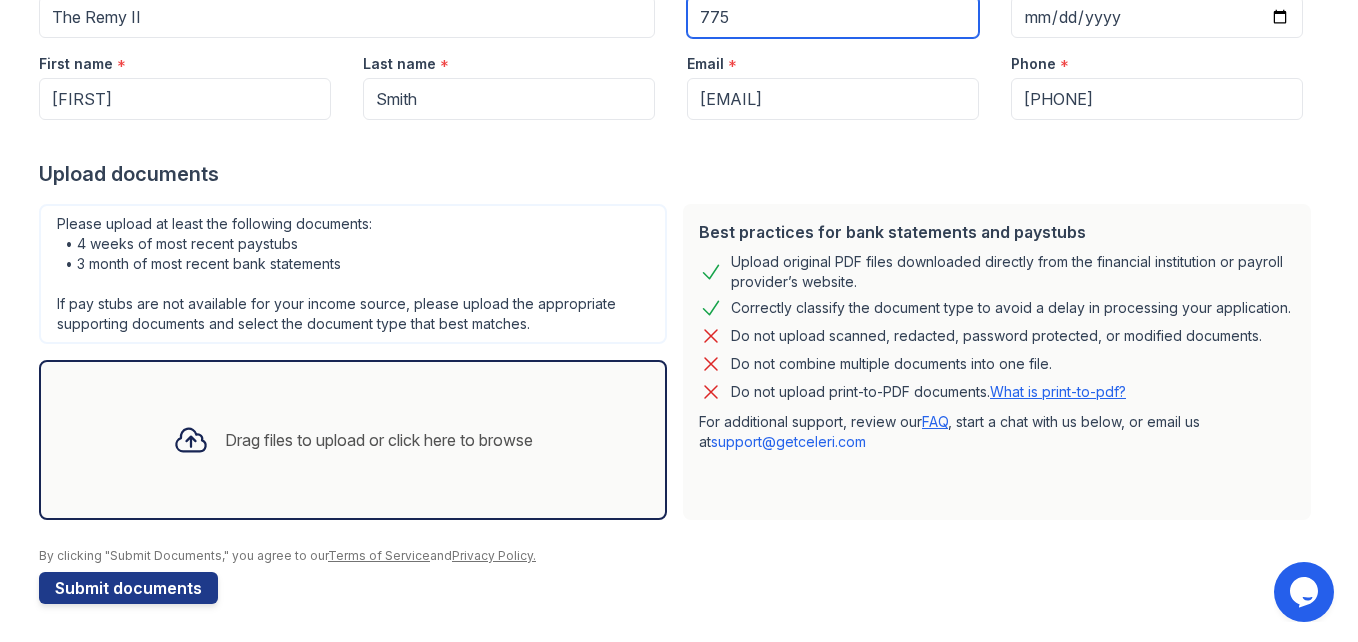 scroll, scrollTop: 250, scrollLeft: 0, axis: vertical 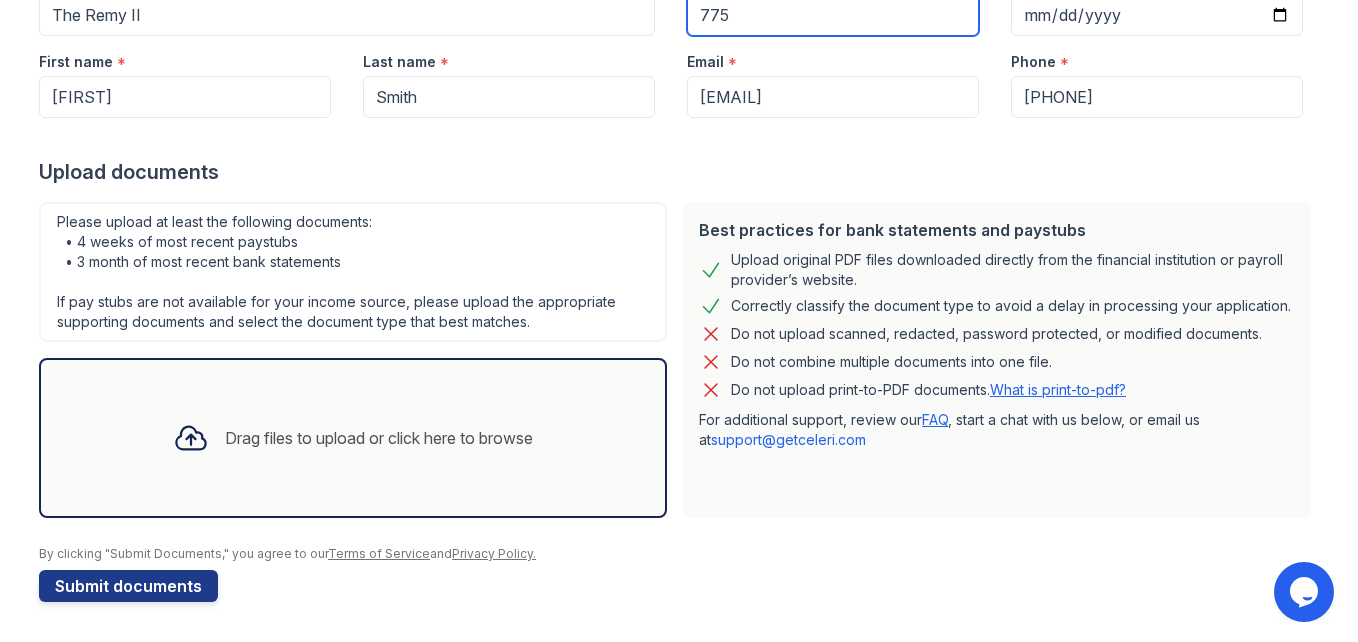 type on "775" 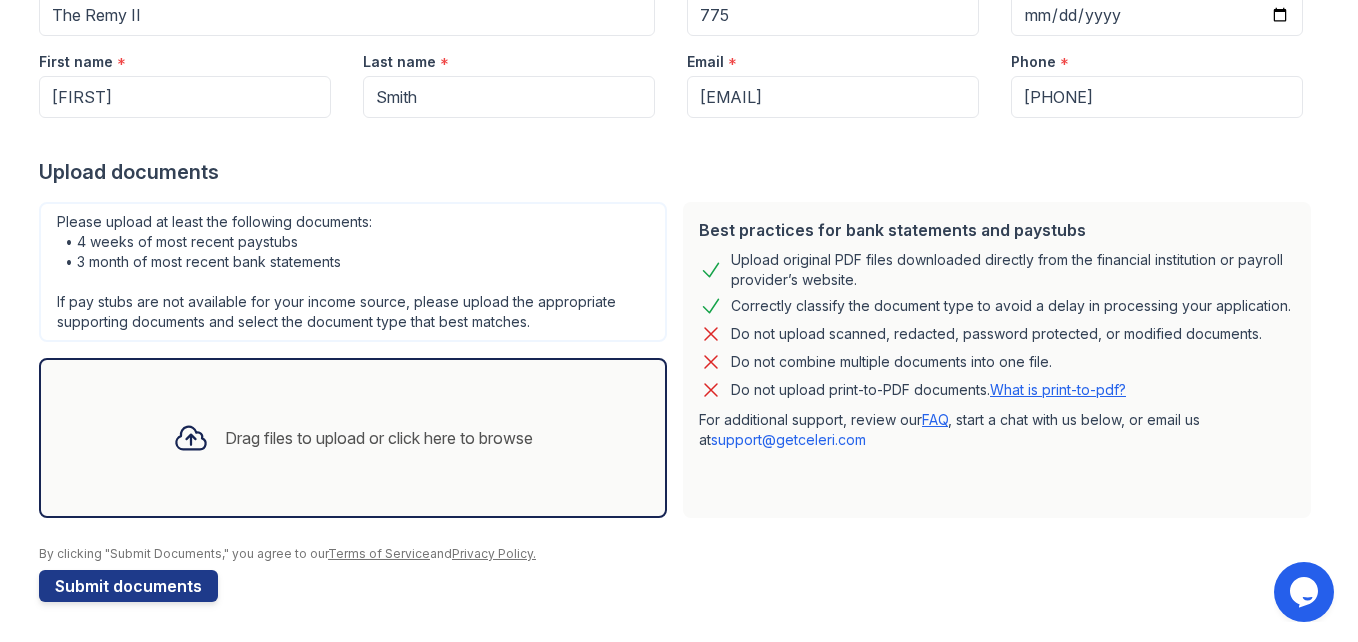click on "Drag files to upload or click here to browse" at bounding box center (379, 438) 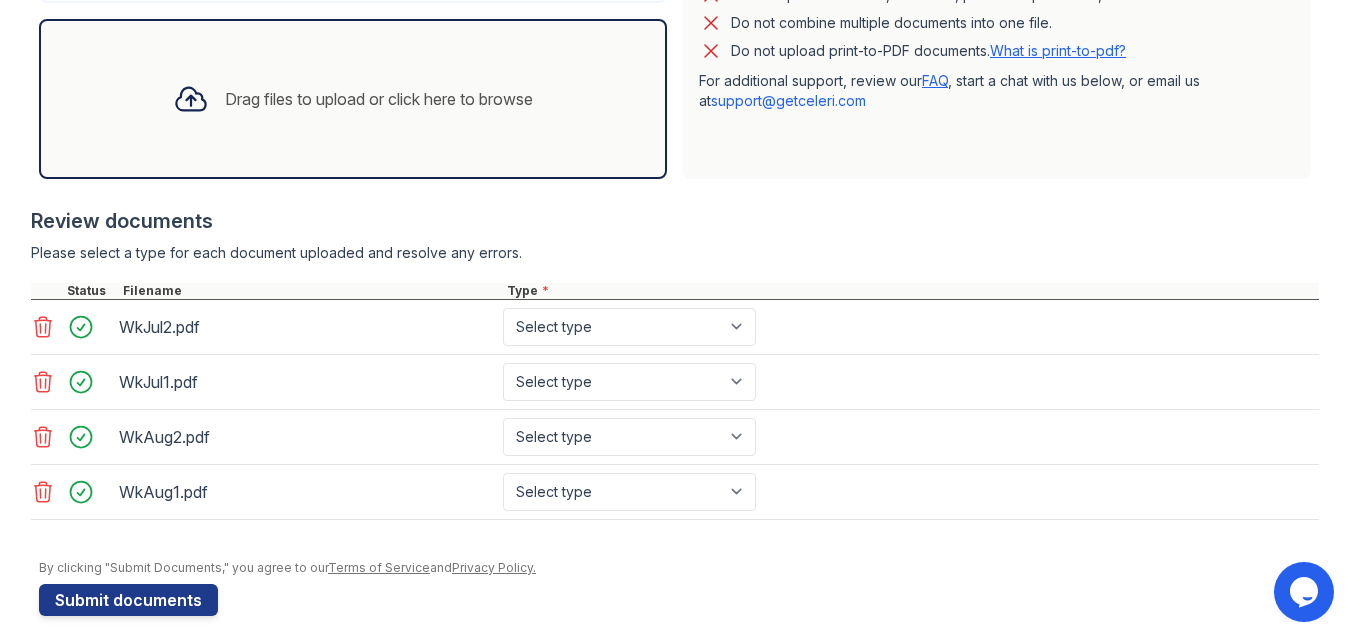 scroll, scrollTop: 603, scrollLeft: 0, axis: vertical 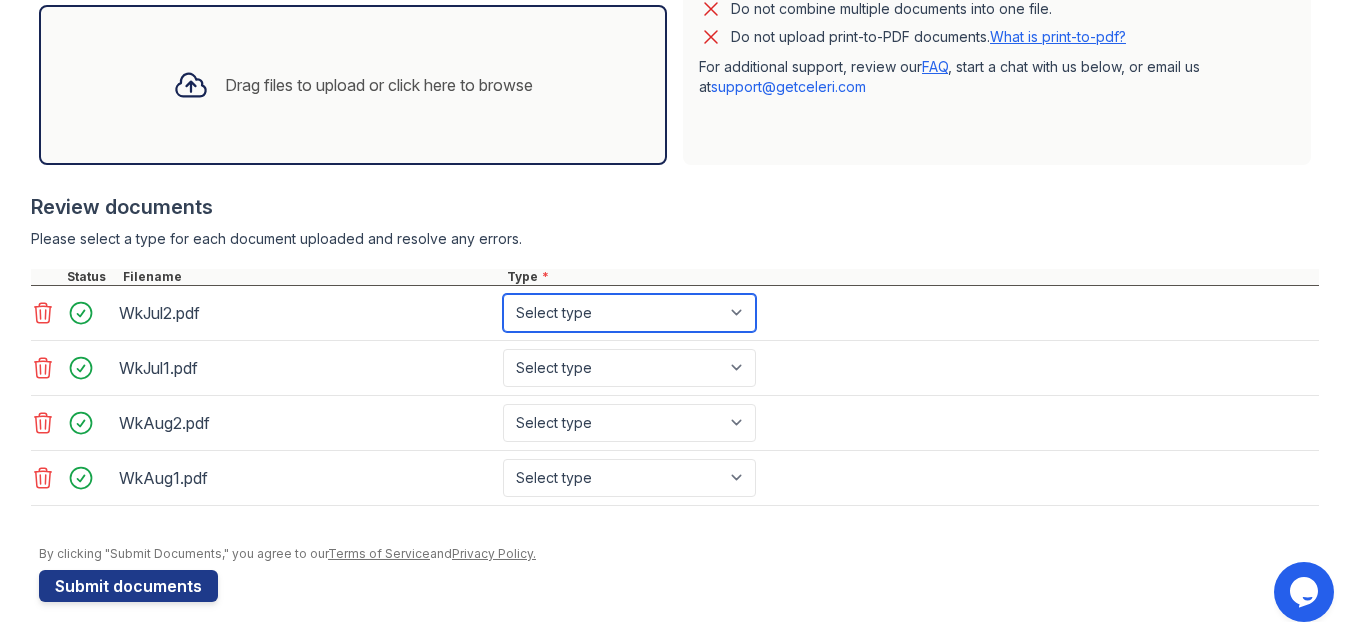 click on "Select type
Paystub
Bank Statement
Offer Letter
Tax Documents
Benefit Award Letter
Investment Account Statement
Other" at bounding box center [629, 313] 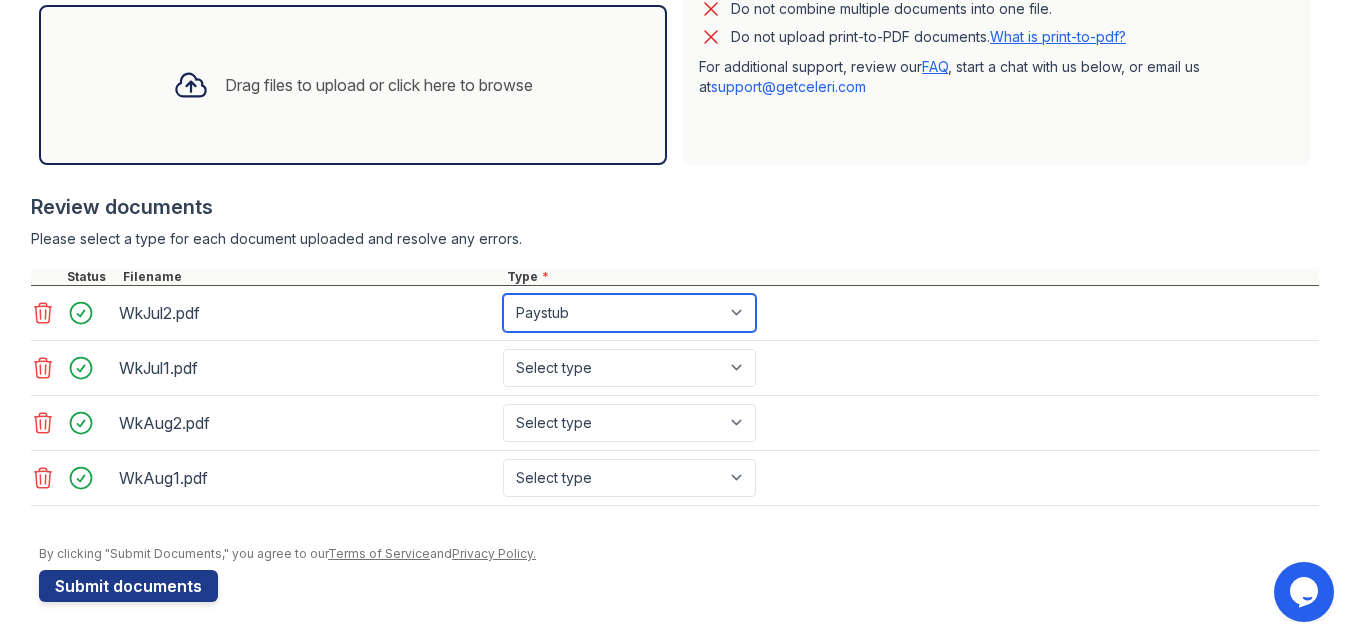 click on "Select type
Paystub
Bank Statement
Offer Letter
Tax Documents
Benefit Award Letter
Investment Account Statement
Other" at bounding box center [629, 313] 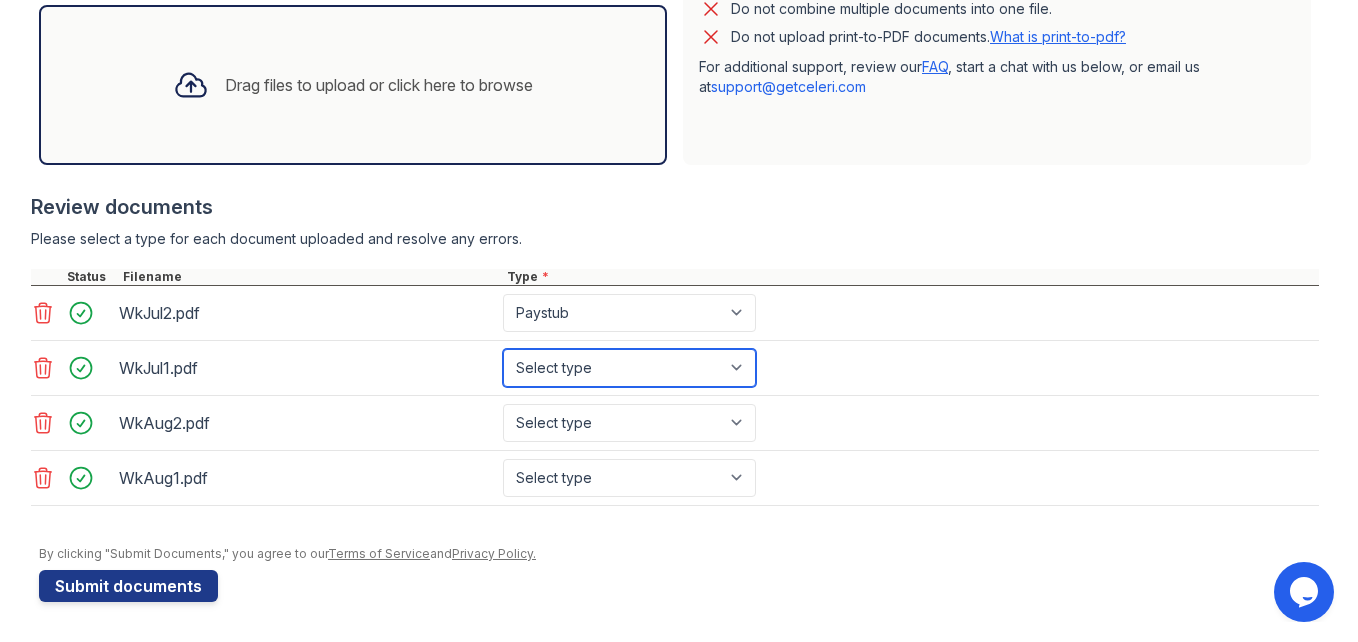 click on "Select type
Paystub
Bank Statement
Offer Letter
Tax Documents
Benefit Award Letter
Investment Account Statement
Other" at bounding box center (629, 368) 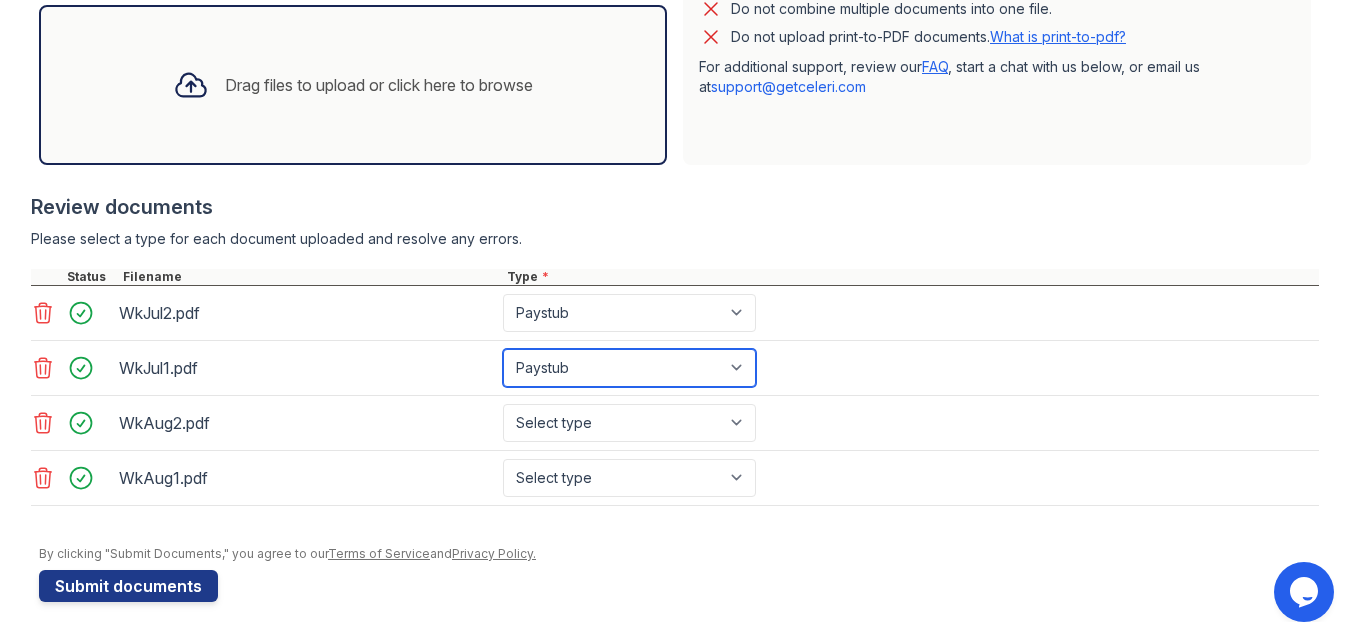 click on "Select type
Paystub
Bank Statement
Offer Letter
Tax Documents
Benefit Award Letter
Investment Account Statement
Other" at bounding box center (629, 368) 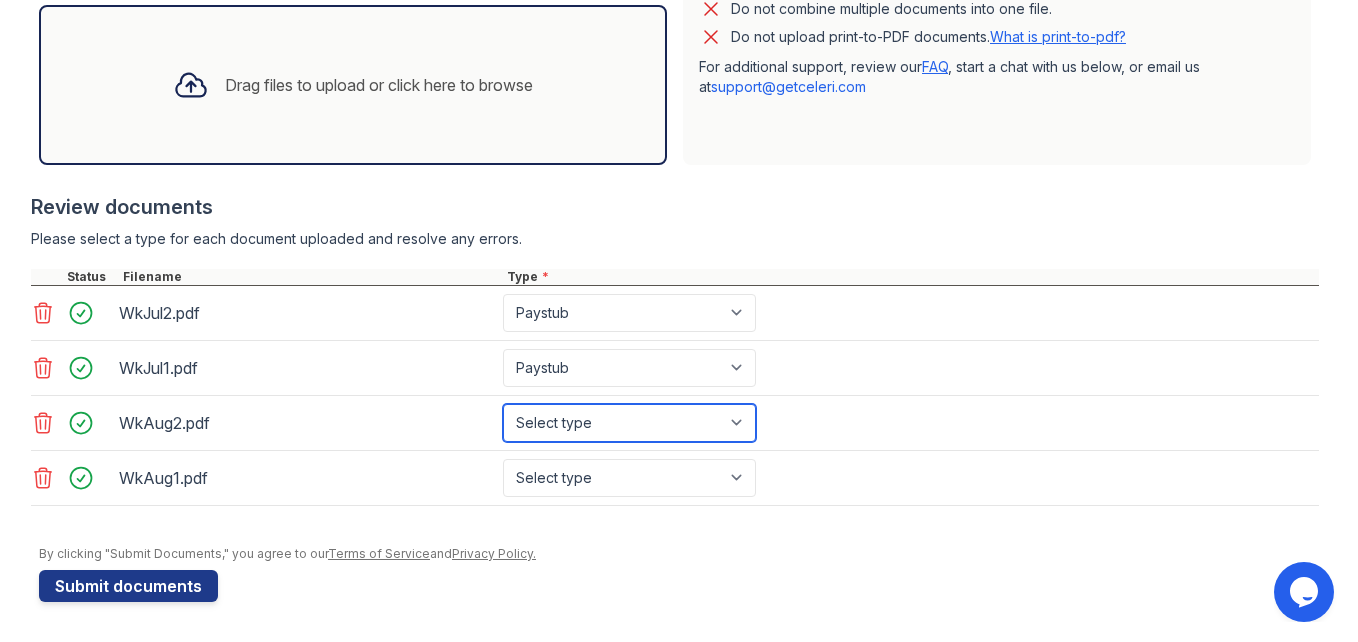 click on "Select type
Paystub
Bank Statement
Offer Letter
Tax Documents
Benefit Award Letter
Investment Account Statement
Other" at bounding box center [629, 423] 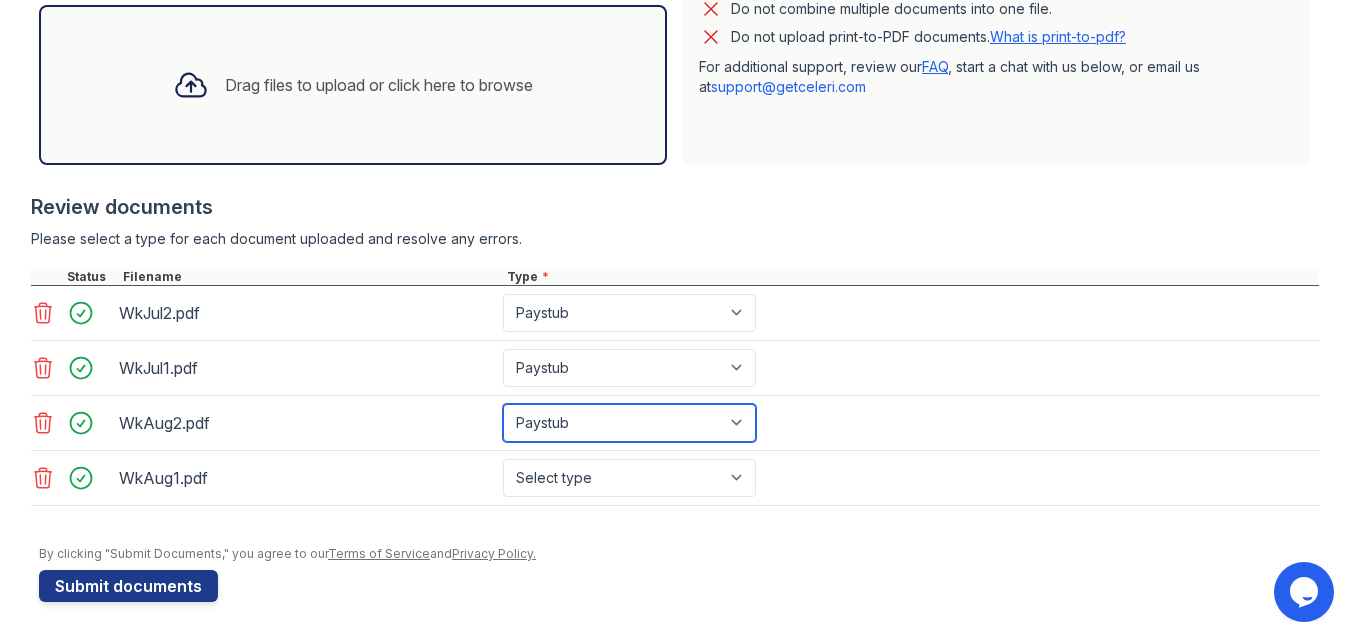 click on "Select type
Paystub
Bank Statement
Offer Letter
Tax Documents
Benefit Award Letter
Investment Account Statement
Other" at bounding box center [629, 423] 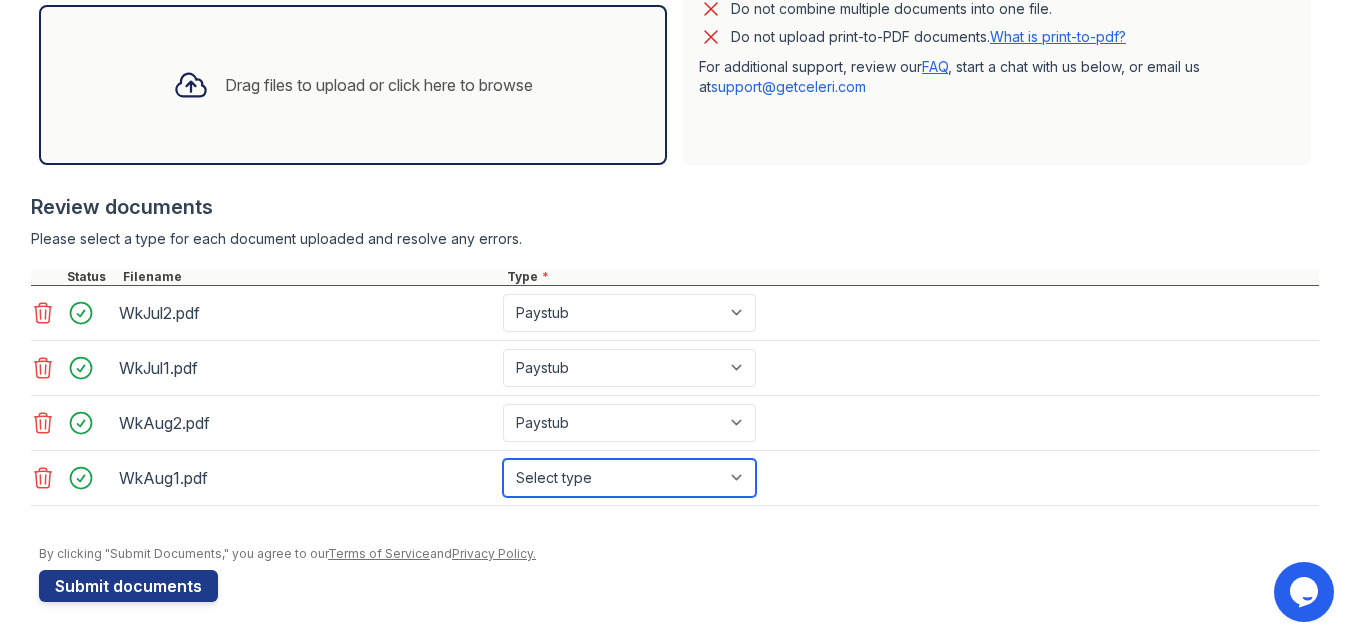 click on "Select type
Paystub
Bank Statement
Offer Letter
Tax Documents
Benefit Award Letter
Investment Account Statement
Other" at bounding box center [629, 478] 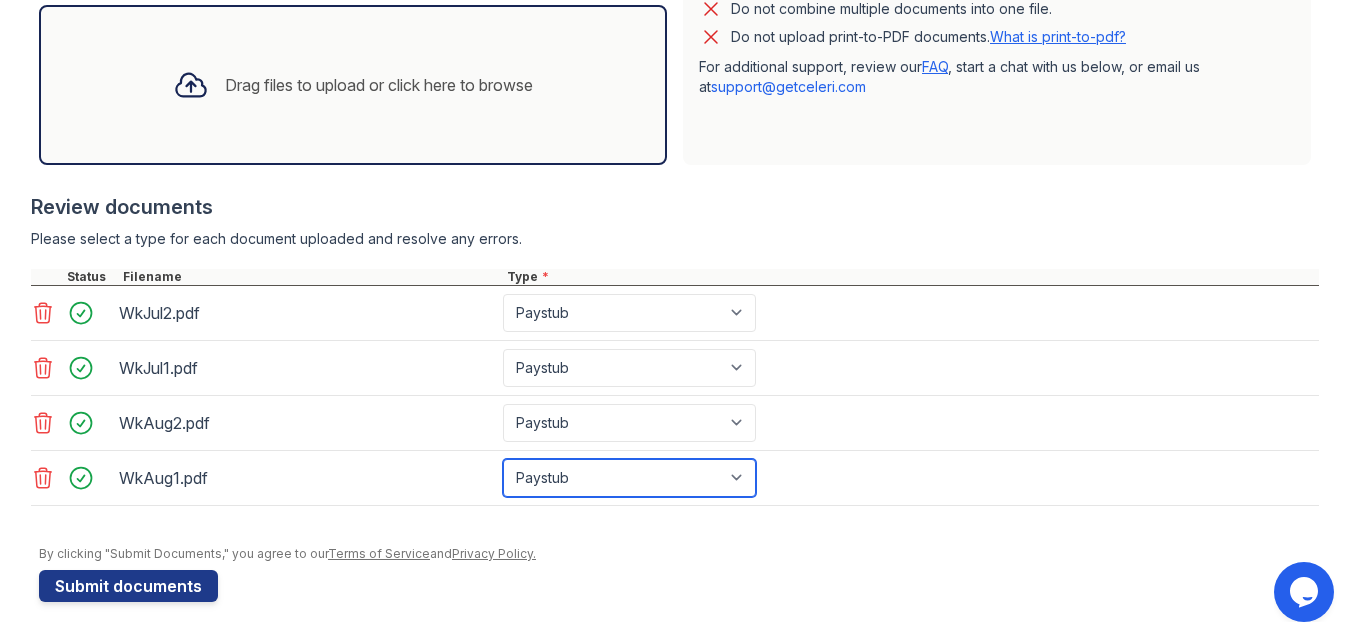 click on "Select type
Paystub
Bank Statement
Offer Letter
Tax Documents
Benefit Award Letter
Investment Account Statement
Other" at bounding box center [629, 478] 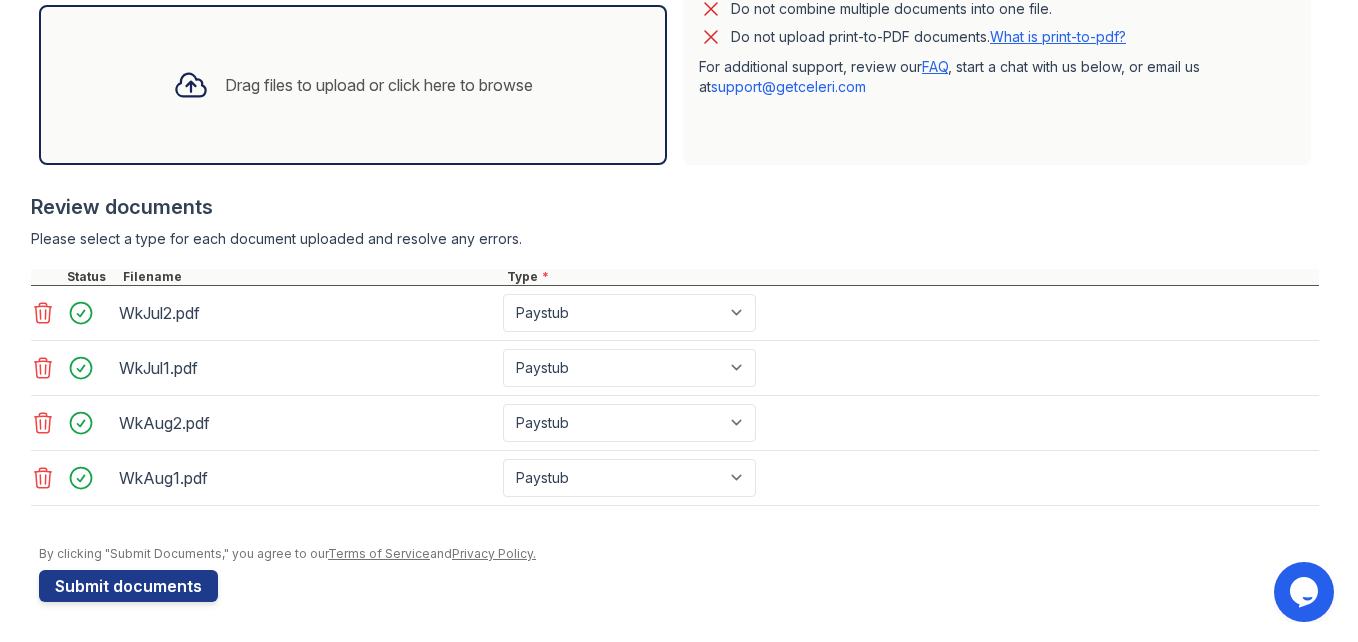 click on "Review documents" at bounding box center [675, 207] 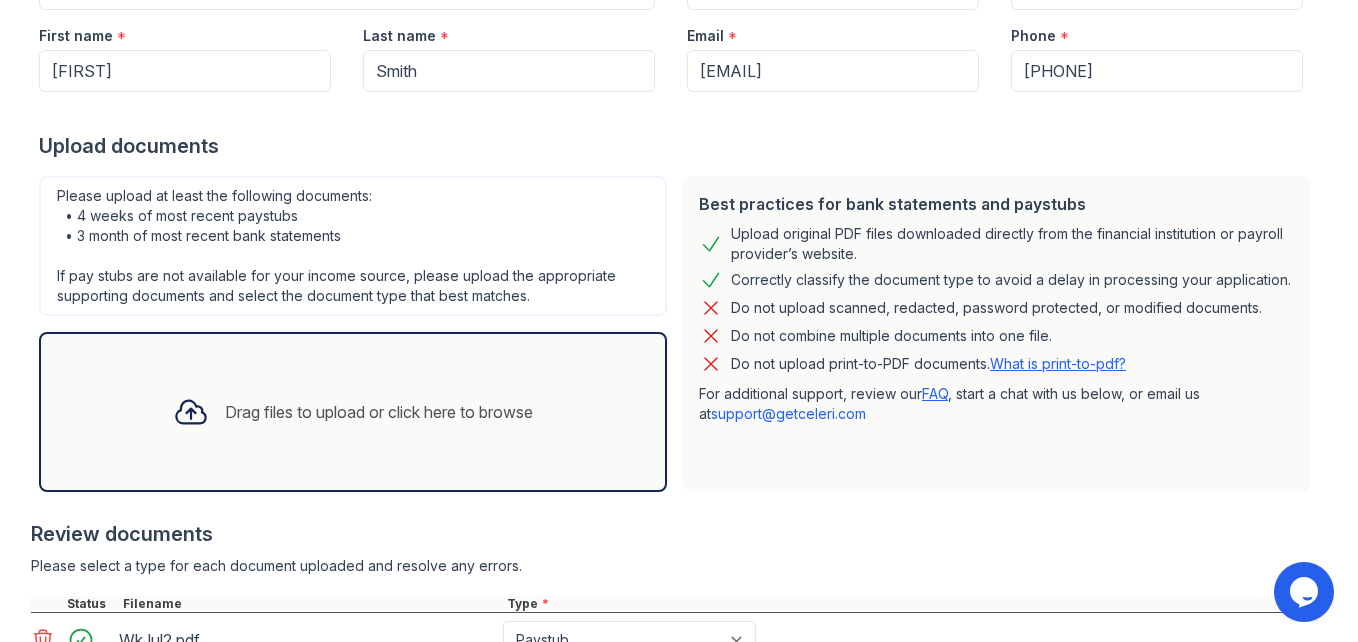 scroll, scrollTop: 257, scrollLeft: 0, axis: vertical 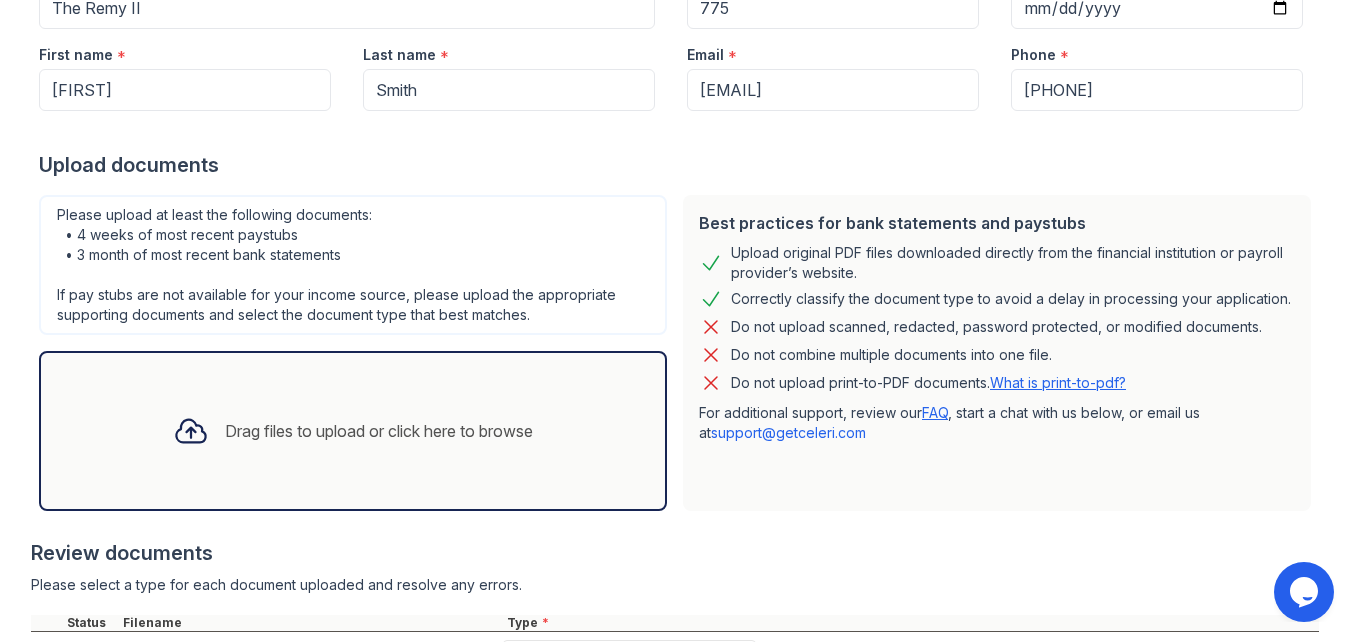 click on "Drag files to upload or click here to browse" at bounding box center (379, 431) 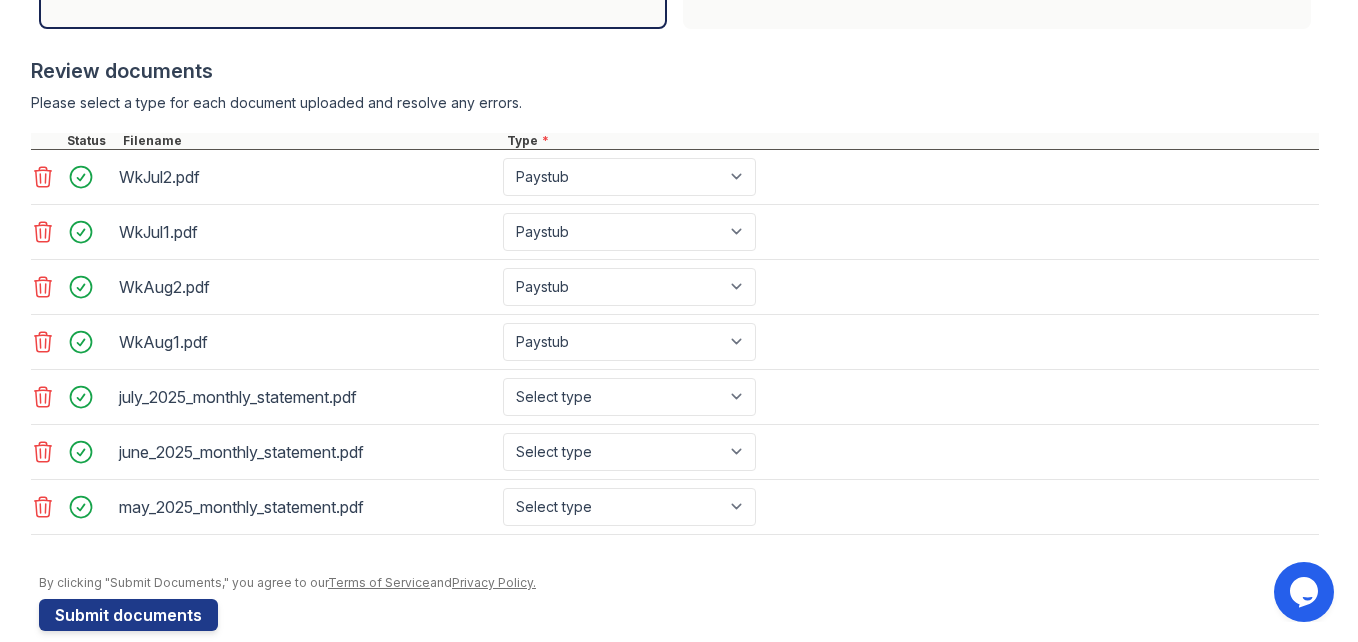 scroll, scrollTop: 763, scrollLeft: 0, axis: vertical 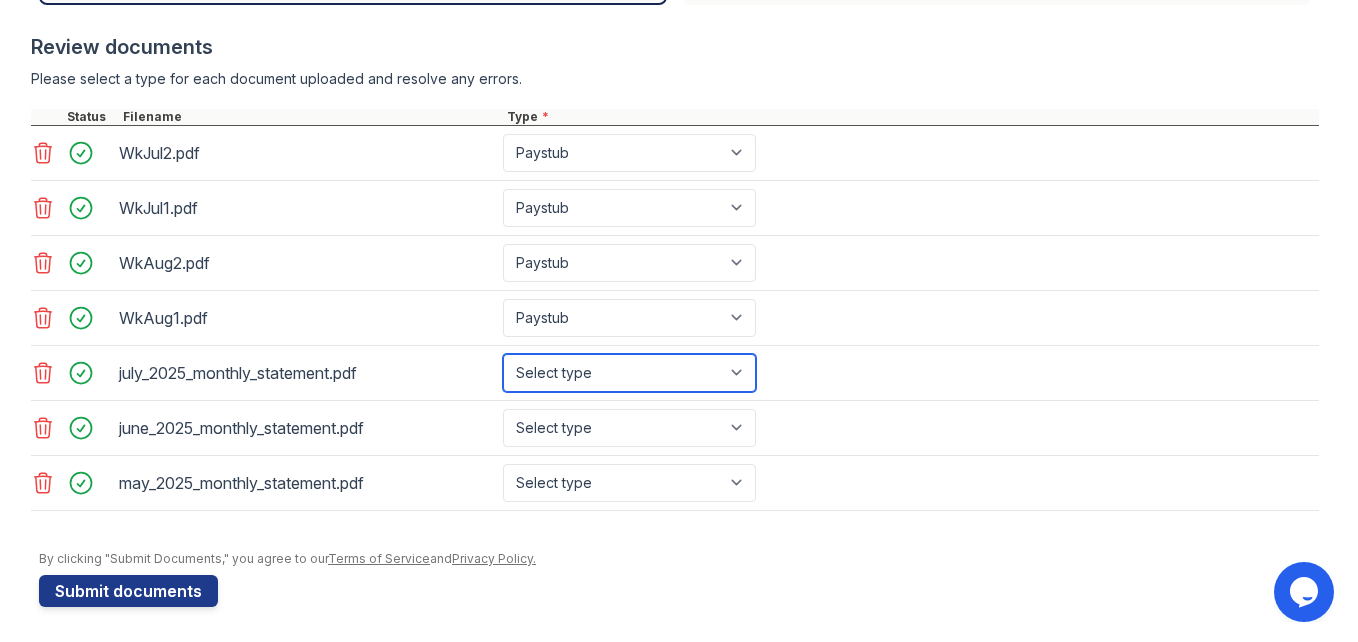 click on "Select type
Paystub
Bank Statement
Offer Letter
Tax Documents
Benefit Award Letter
Investment Account Statement
Other" at bounding box center [629, 373] 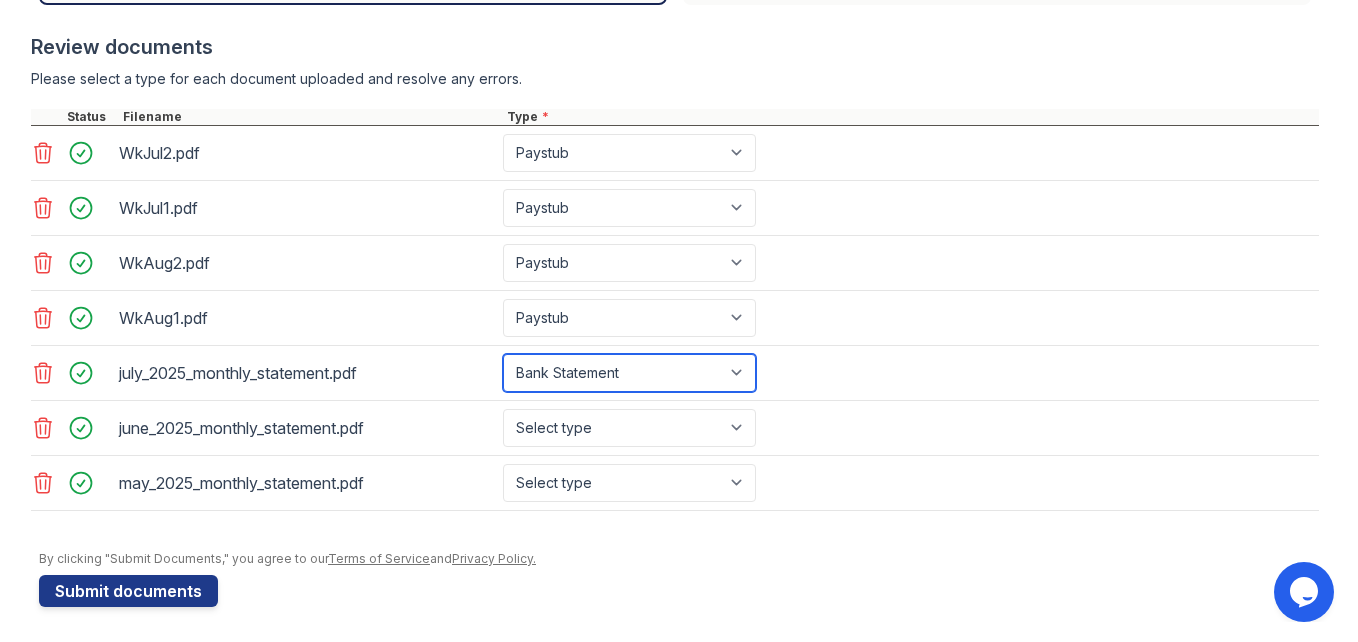 click on "Select type
Paystub
Bank Statement
Offer Letter
Tax Documents
Benefit Award Letter
Investment Account Statement
Other" at bounding box center (629, 373) 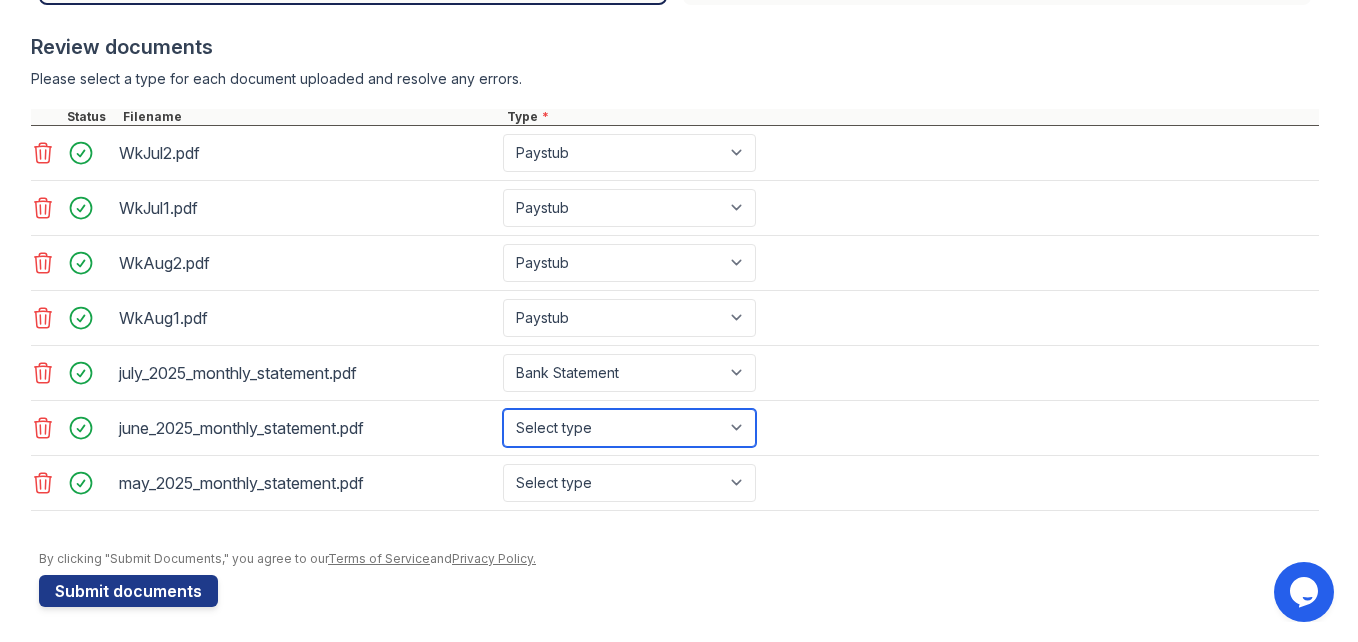click on "Select type
Paystub
Bank Statement
Offer Letter
Tax Documents
Benefit Award Letter
Investment Account Statement
Other" at bounding box center [629, 428] 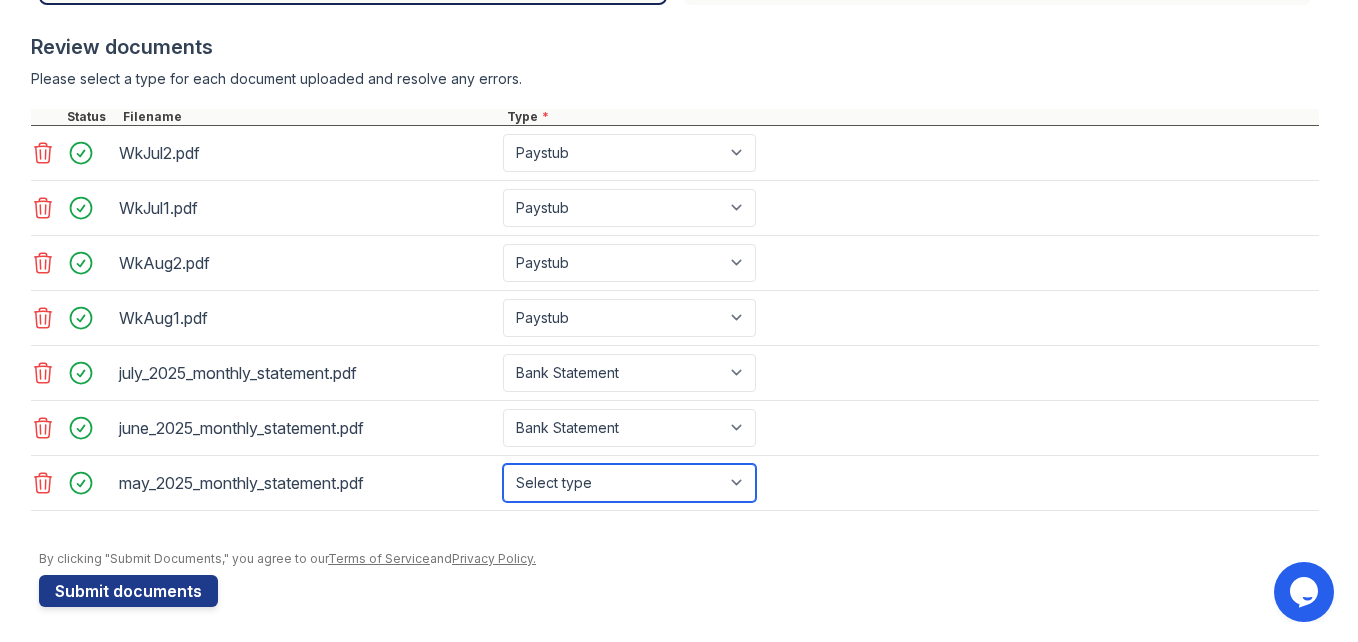 click on "Select type
Paystub
Bank Statement
Offer Letter
Tax Documents
Benefit Award Letter
Investment Account Statement
Other" at bounding box center (629, 483) 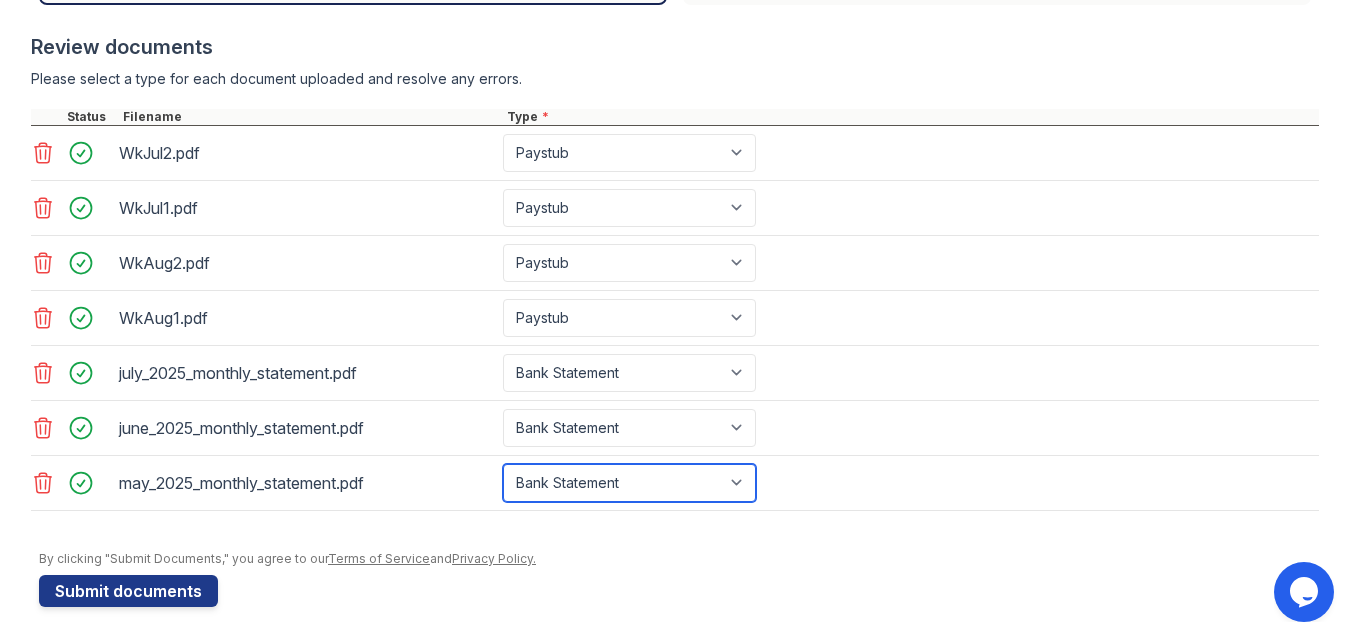click on "Select type
Paystub
Bank Statement
Offer Letter
Tax Documents
Benefit Award Letter
Investment Account Statement
Other" at bounding box center (629, 483) 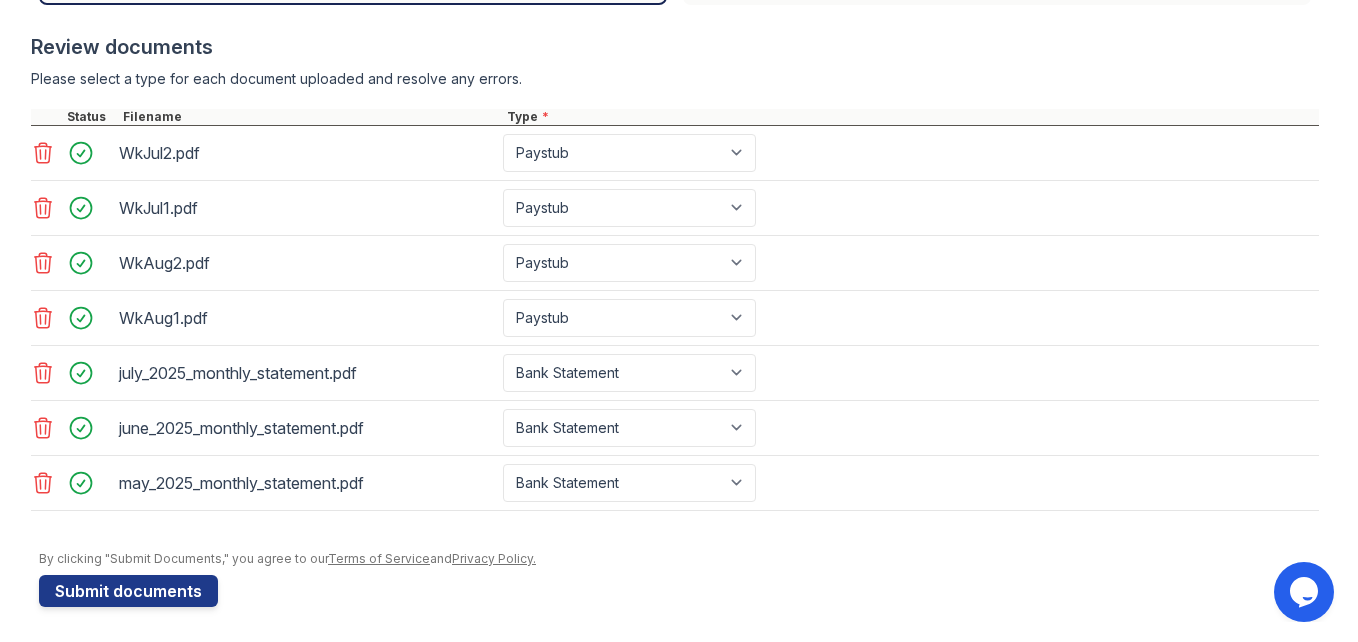 click on "Review documents" at bounding box center (675, 47) 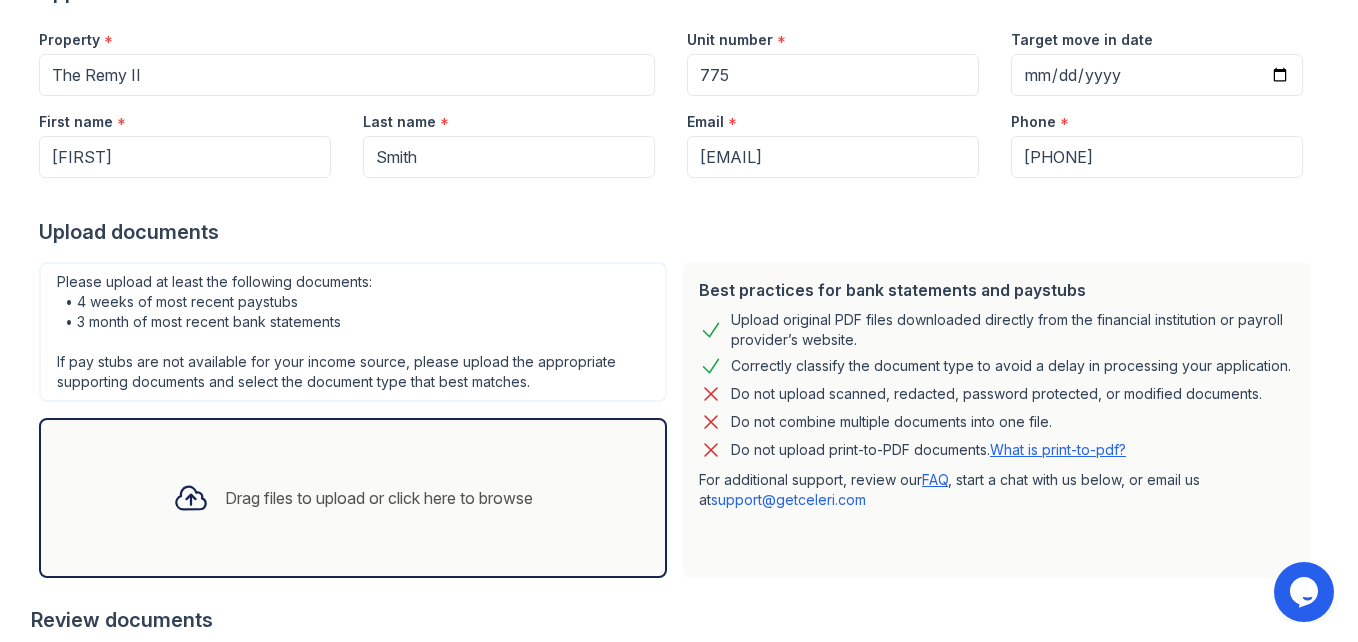 scroll, scrollTop: 110, scrollLeft: 0, axis: vertical 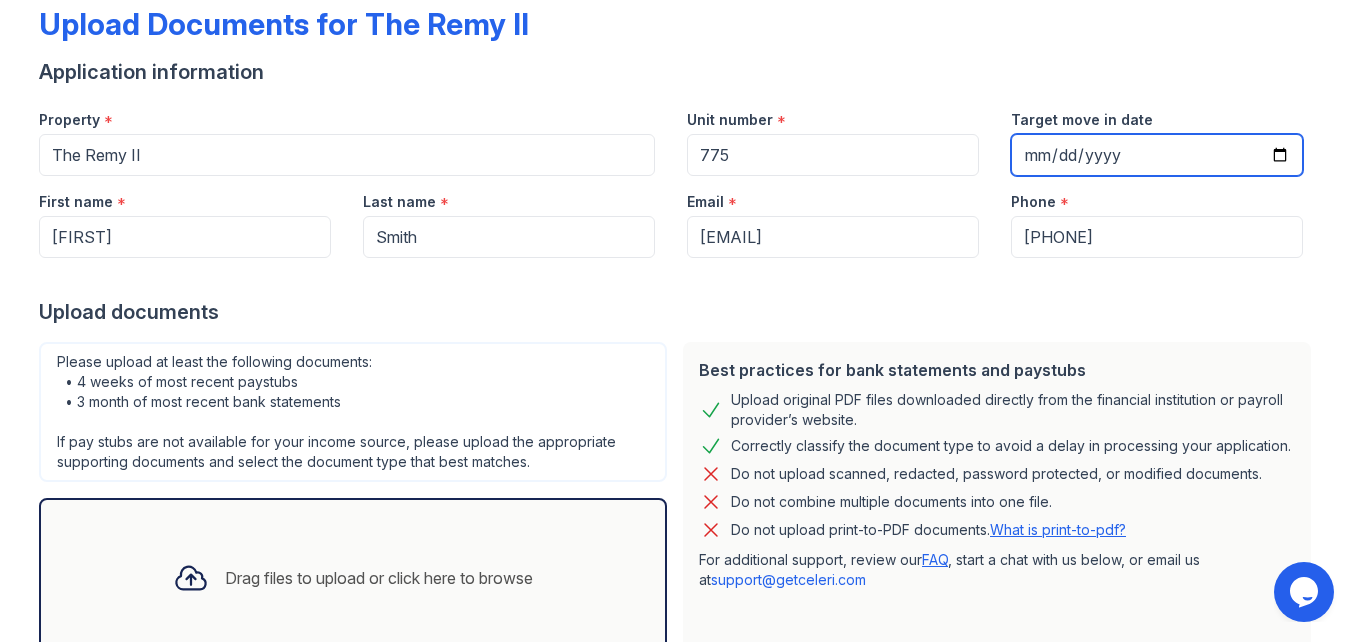 click on "Target move in date" at bounding box center [1157, 155] 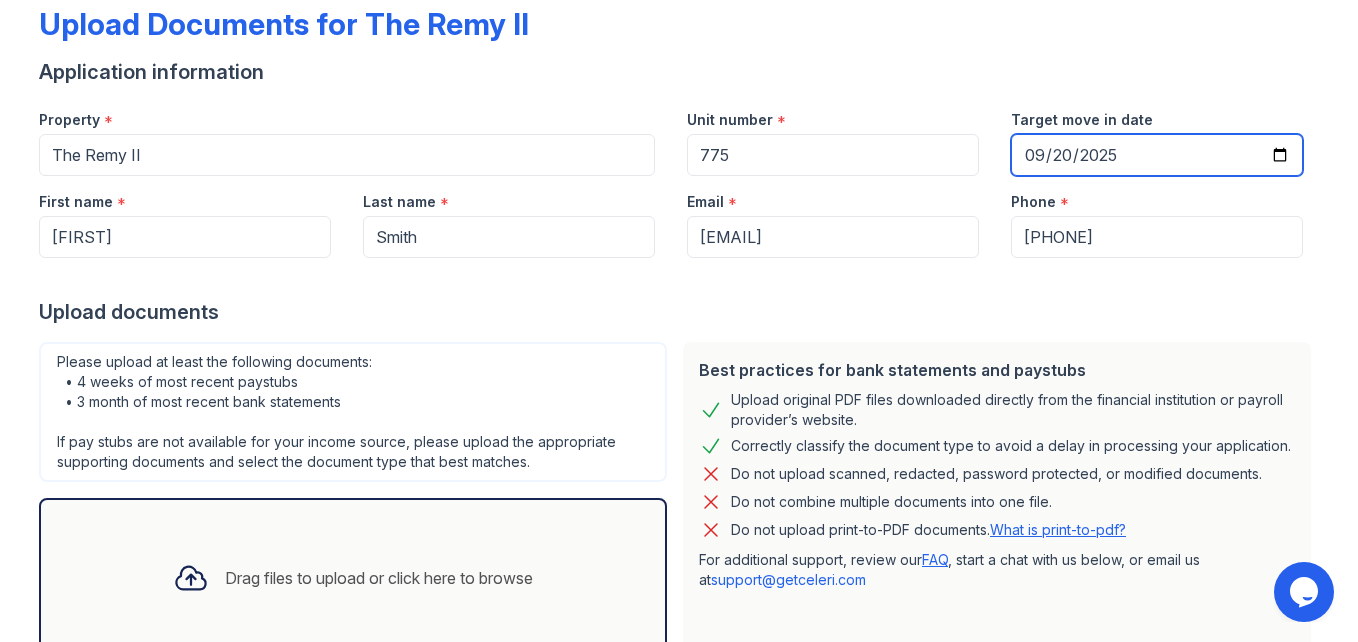 click on "2025-09-20" at bounding box center [1157, 155] 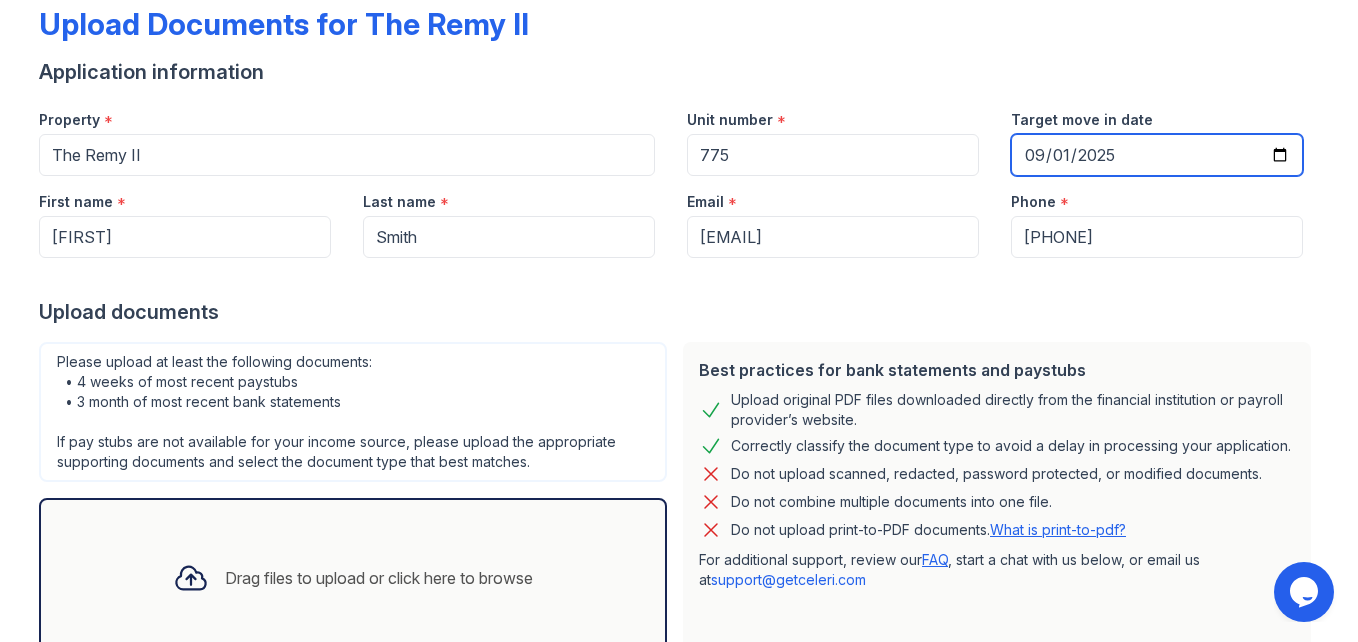 type on "2025-09-01" 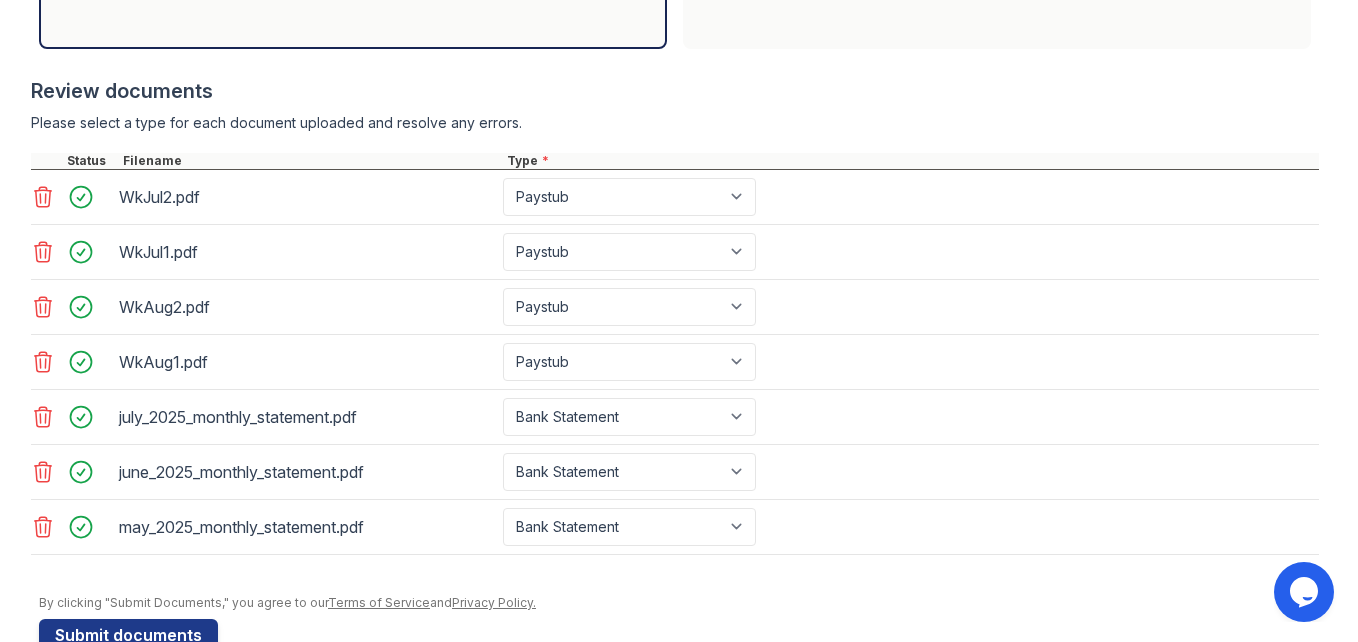 scroll, scrollTop: 768, scrollLeft: 0, axis: vertical 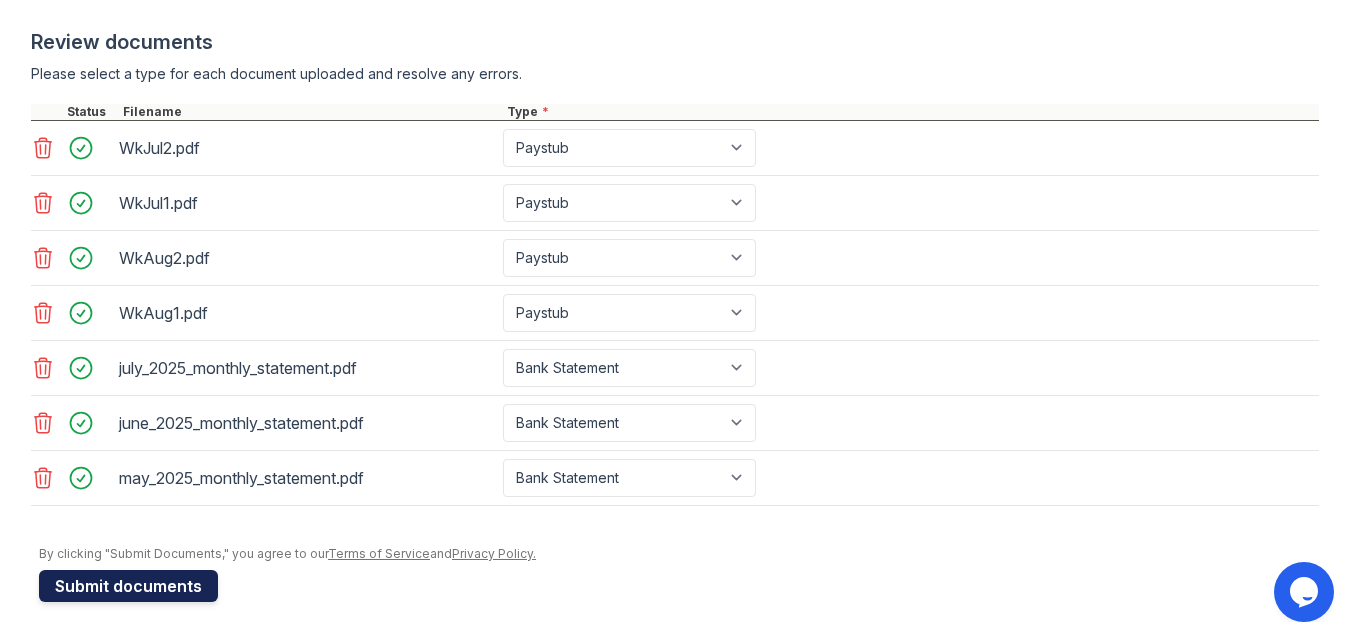 click on "Submit documents" at bounding box center (128, 586) 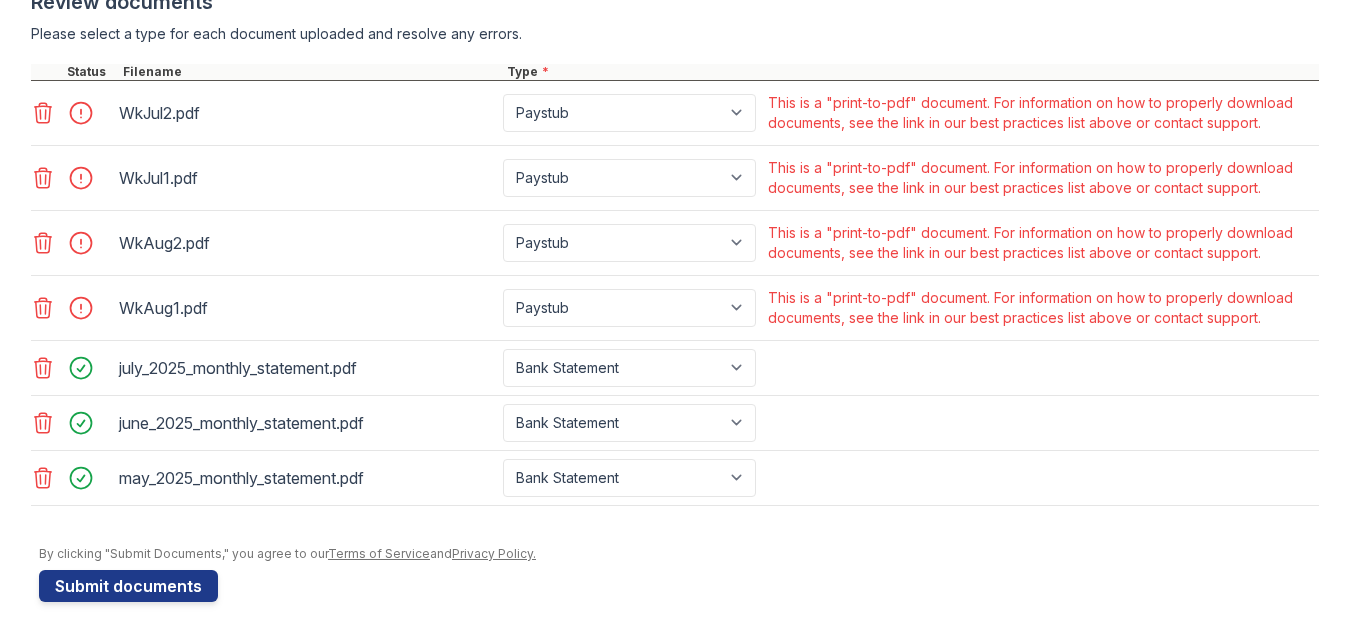 scroll, scrollTop: 303, scrollLeft: 0, axis: vertical 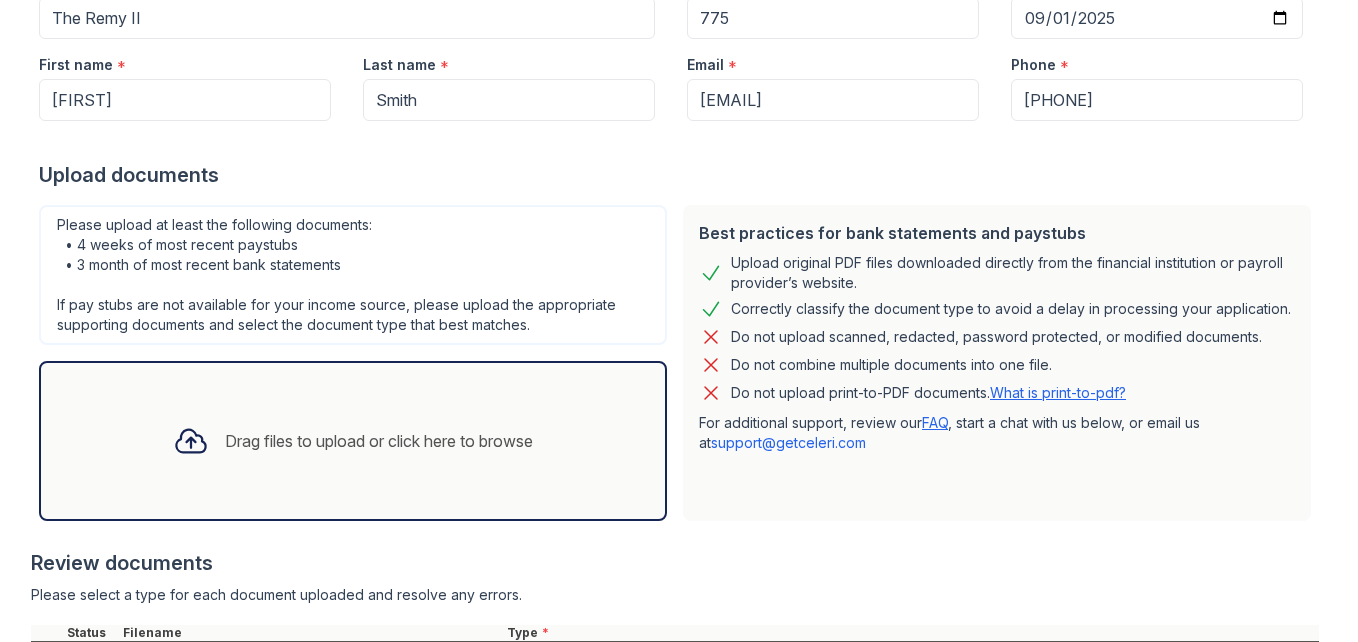 click on "Drag files to upload or click here to browse" at bounding box center [353, 441] 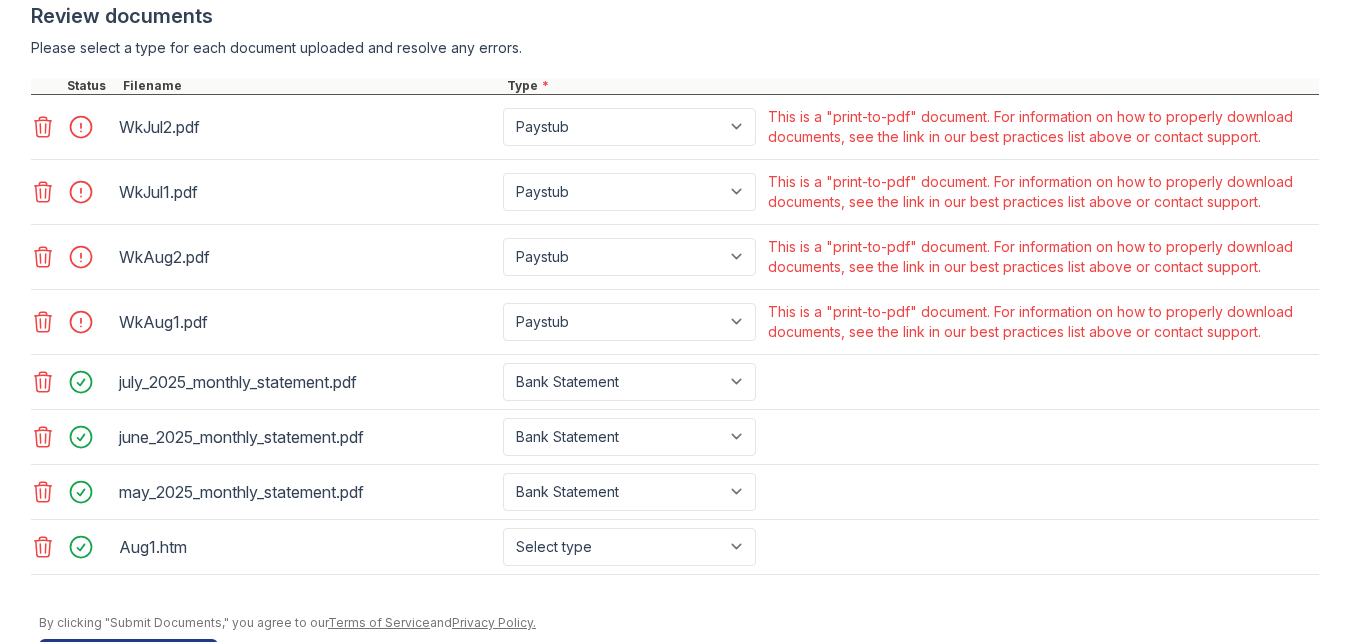 scroll, scrollTop: 889, scrollLeft: 0, axis: vertical 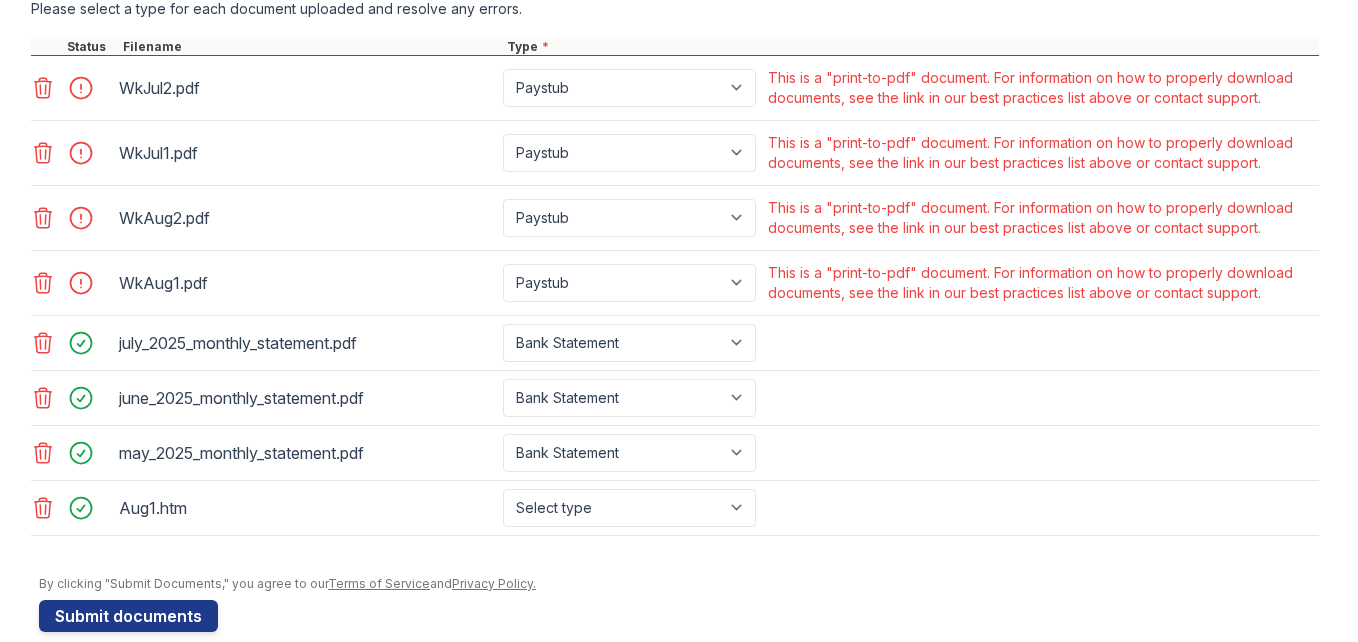 click 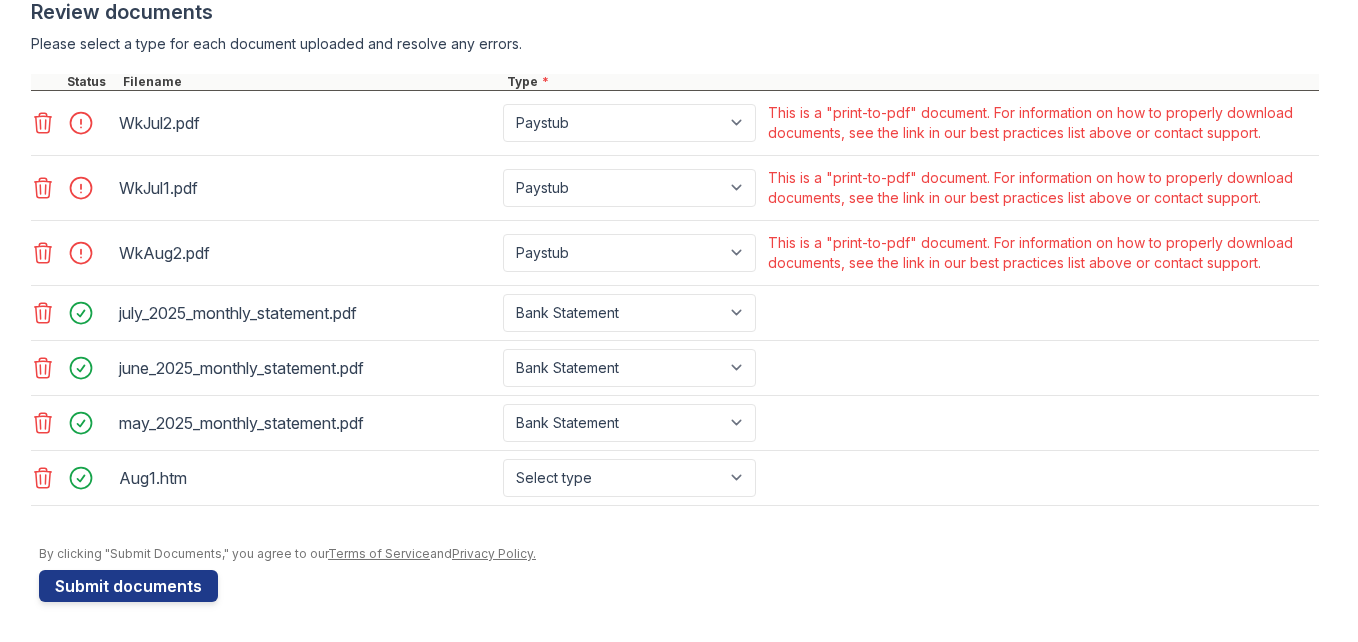 click at bounding box center (45, 253) 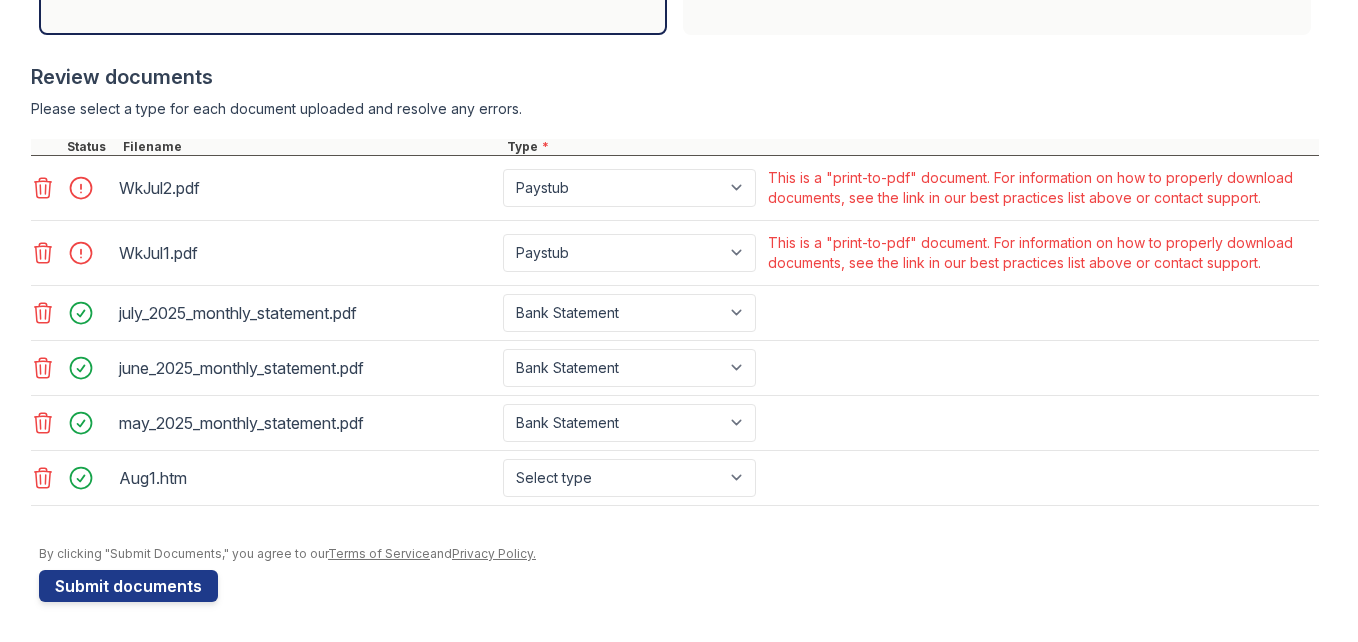 click 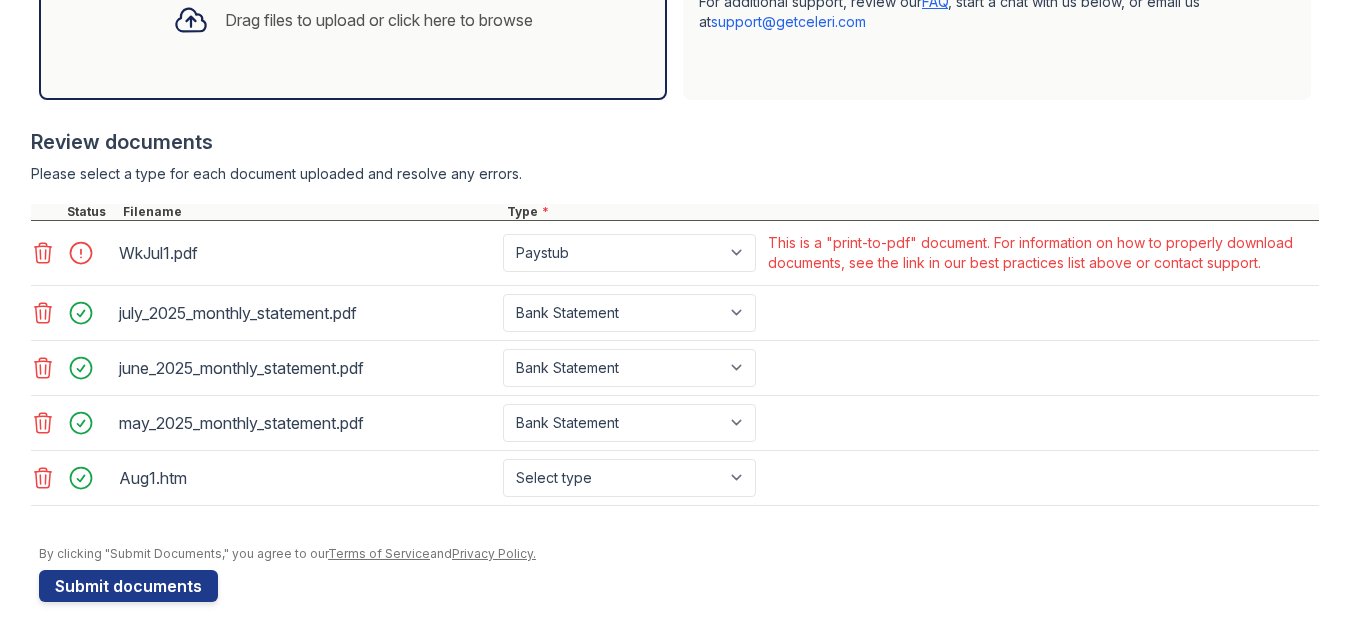click 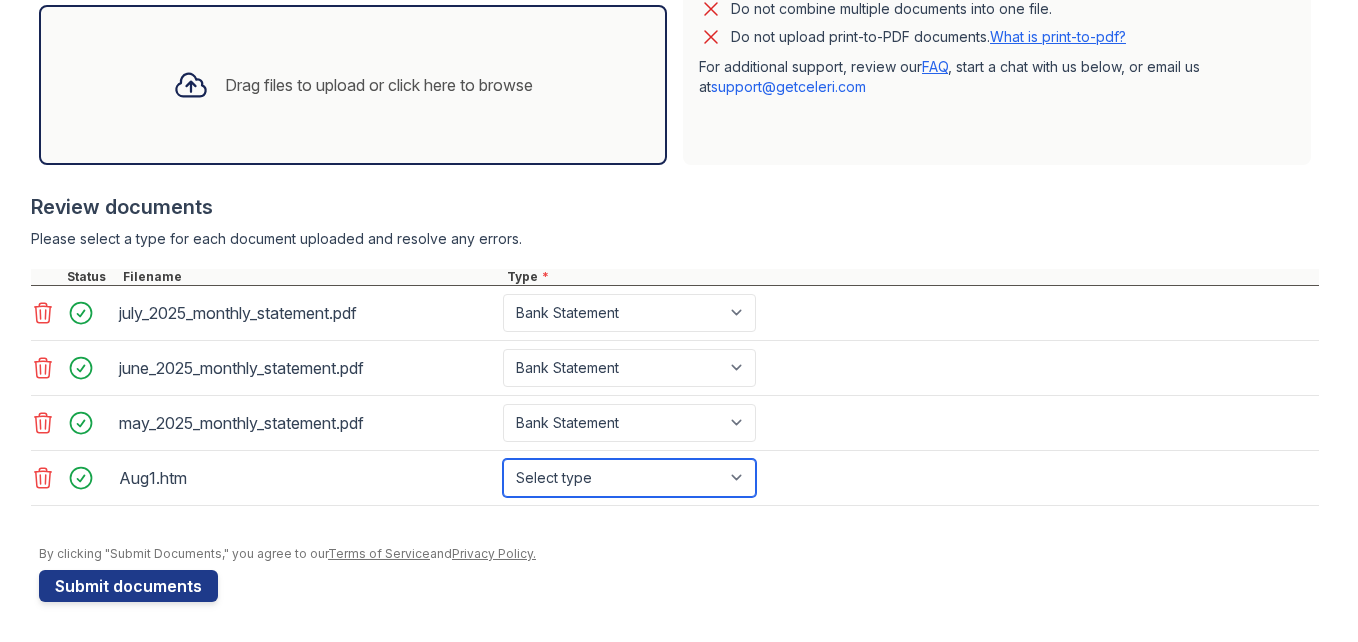 click on "Select type
Paystub
Bank Statement
Offer Letter
Tax Documents
Benefit Award Letter
Investment Account Statement
Other" at bounding box center [629, 478] 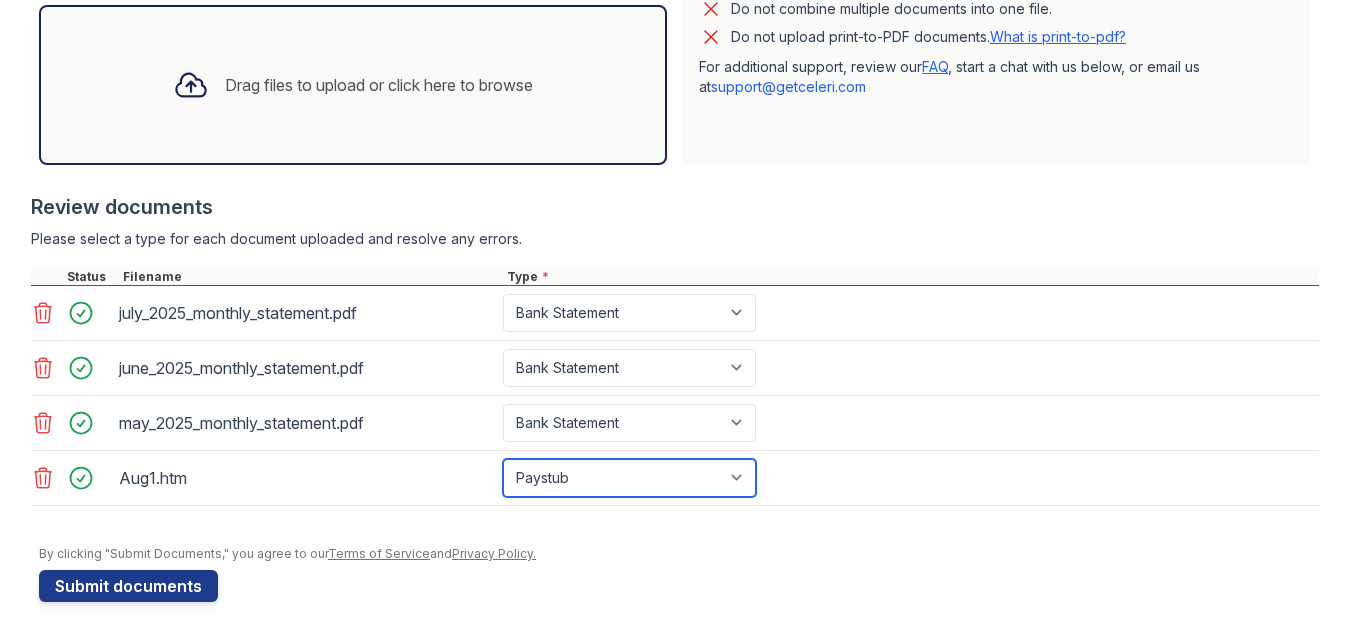 click on "Select type
Paystub
Bank Statement
Offer Letter
Tax Documents
Benefit Award Letter
Investment Account Statement
Other" at bounding box center (629, 478) 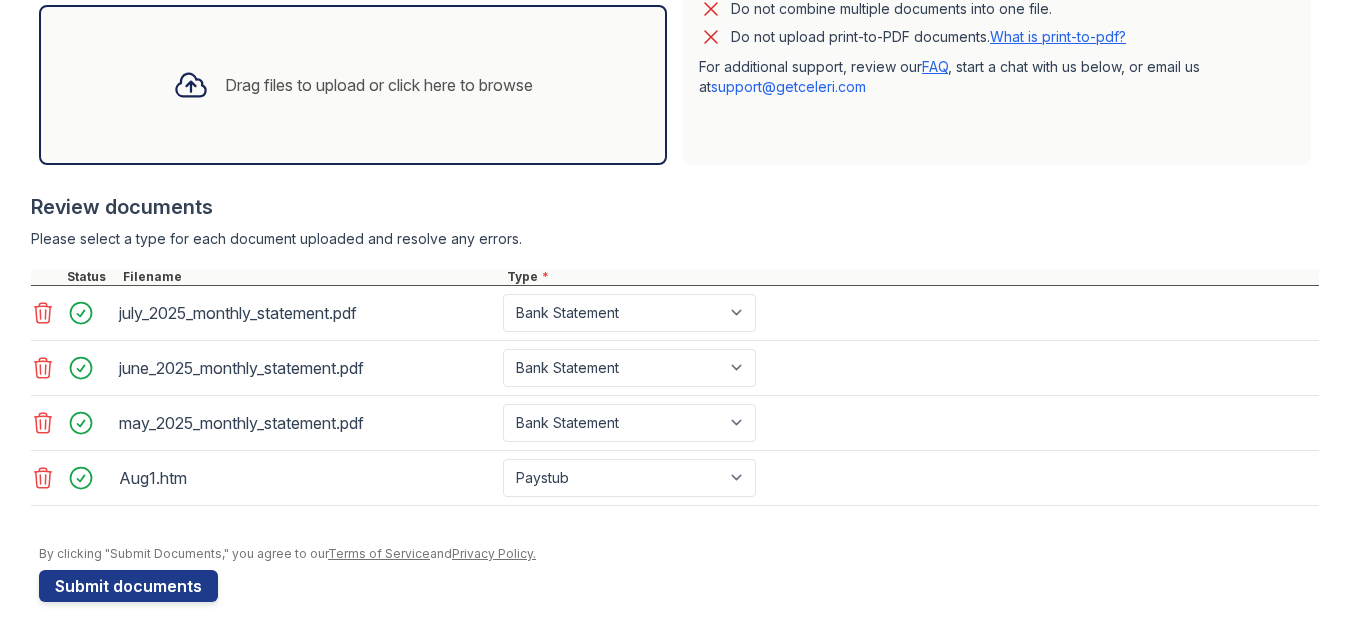 click on "Aug1.htm" at bounding box center (307, 478) 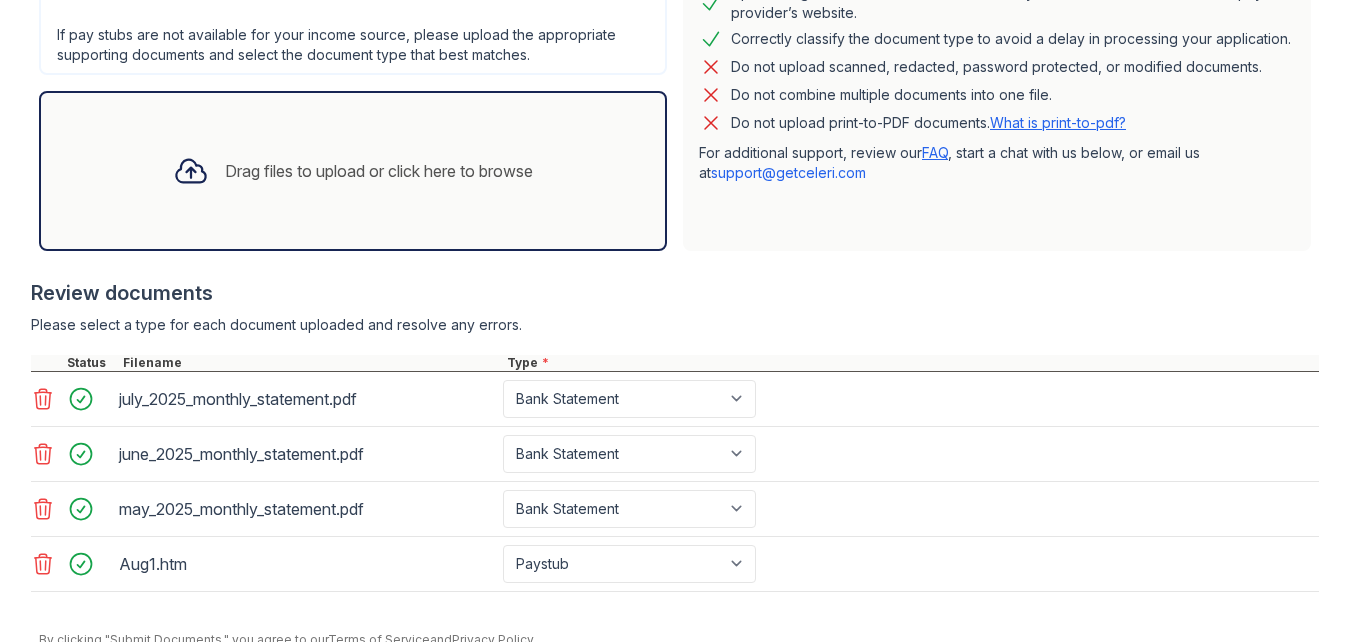 scroll, scrollTop: 539, scrollLeft: 0, axis: vertical 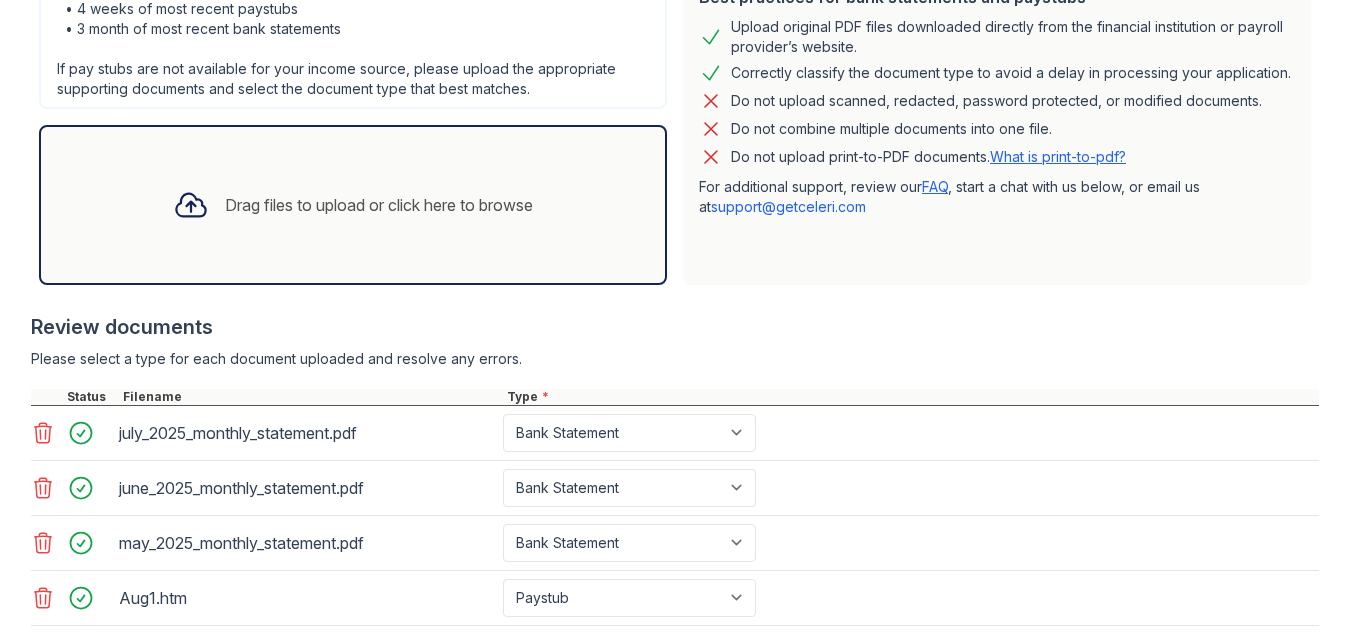 click on "Upload Documents for
The Remy II
Please correct the errors below.
Application information
Property
*
The Remy II
Unit number
*
775
Target move in date
2025-09-01
First name
*
[FIRST]
Last name
*
[LAST]
Email
*
[EMAIL]
Phone
*
[PHONE]
Upload documents
Best practices for bank statements and paystubs
Upload original PDF files downloaded directly from the financial institution or payroll provider’s website.
Correctly classify the document type to avoid a delay in processing your application.
Do not upload scanned, redacted, password protected, or modified documents.
Do not combine multiple documents into one file.
Do not upload print-to-PDF documents.
What is print-to-pdf?" at bounding box center [679, 321] 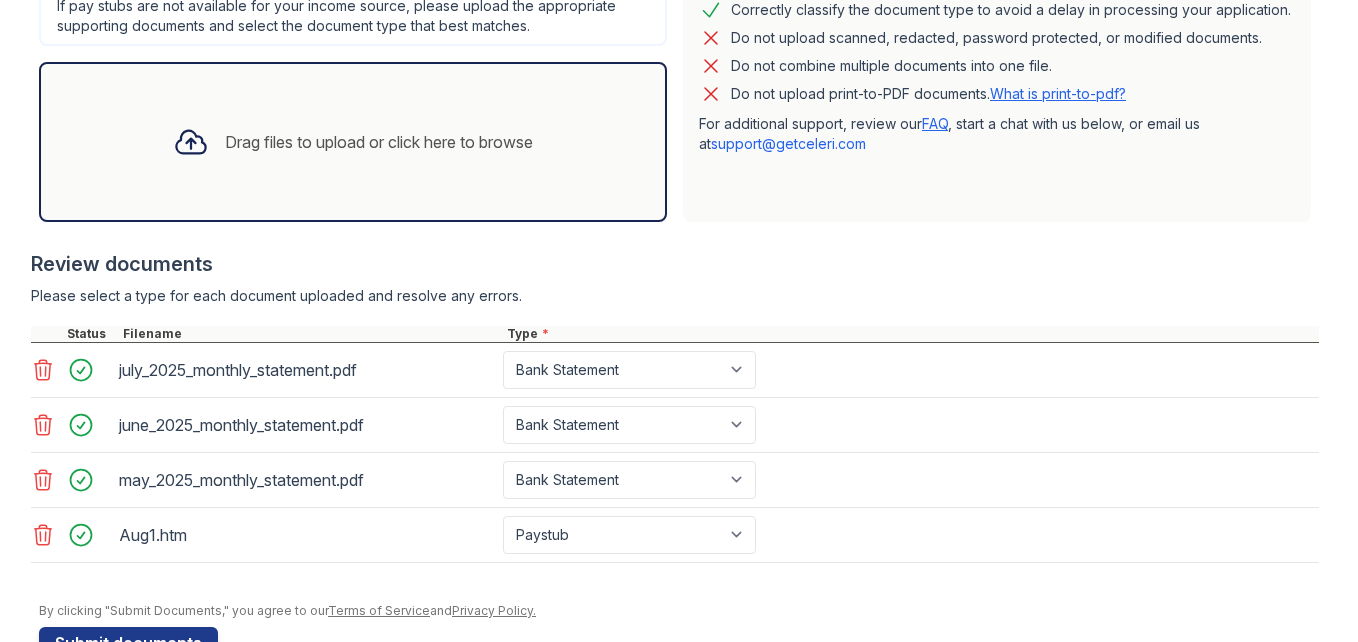 scroll, scrollTop: 619, scrollLeft: 0, axis: vertical 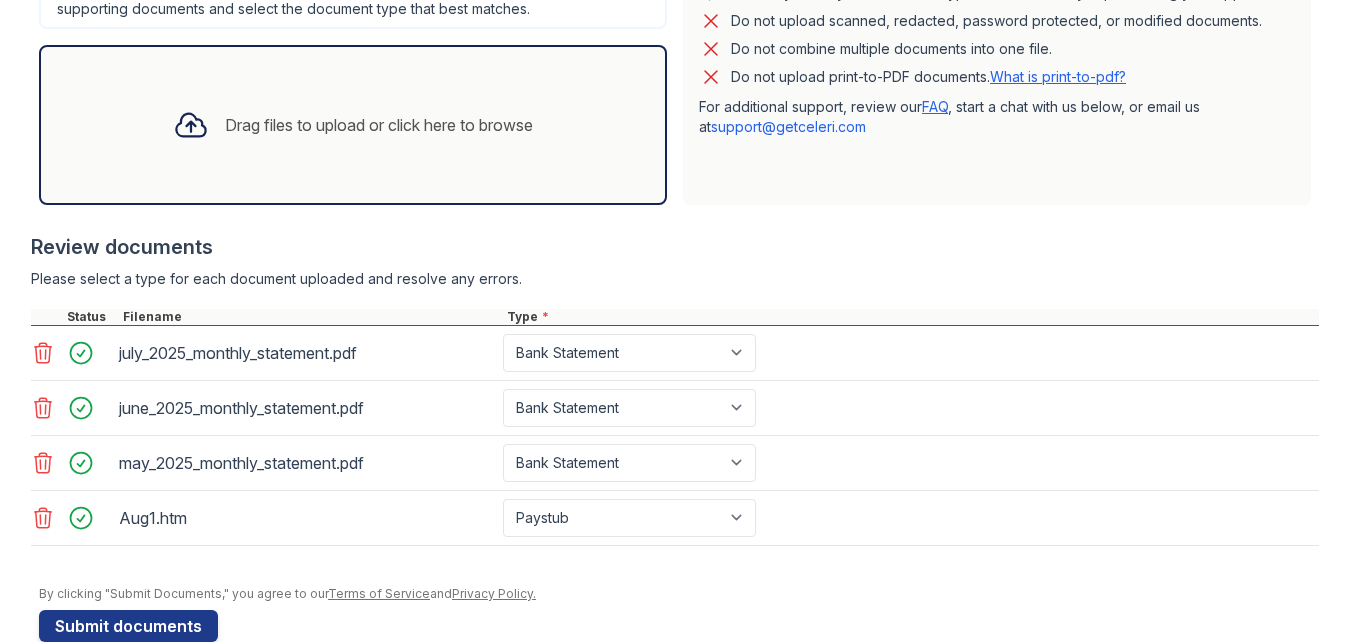 click 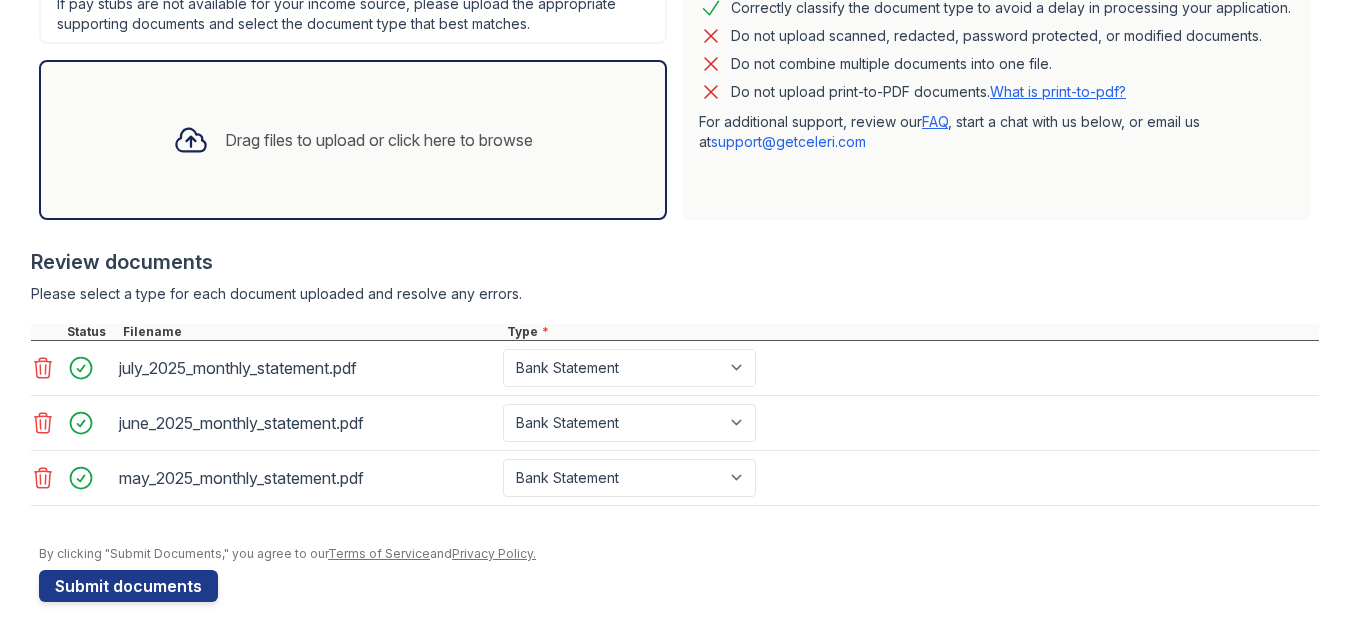 click on "Drag files to upload or click here to browse" at bounding box center [353, 140] 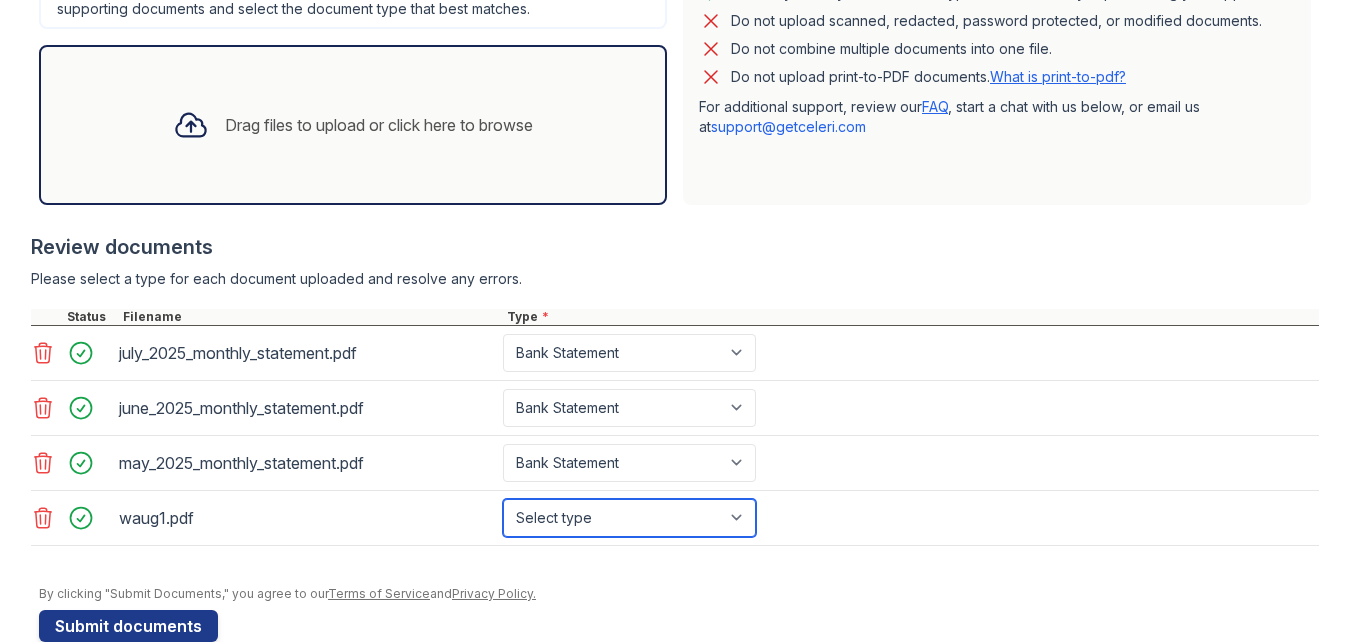 click on "Select type
Paystub
Bank Statement
Offer Letter
Tax Documents
Benefit Award Letter
Investment Account Statement
Other" at bounding box center [629, 518] 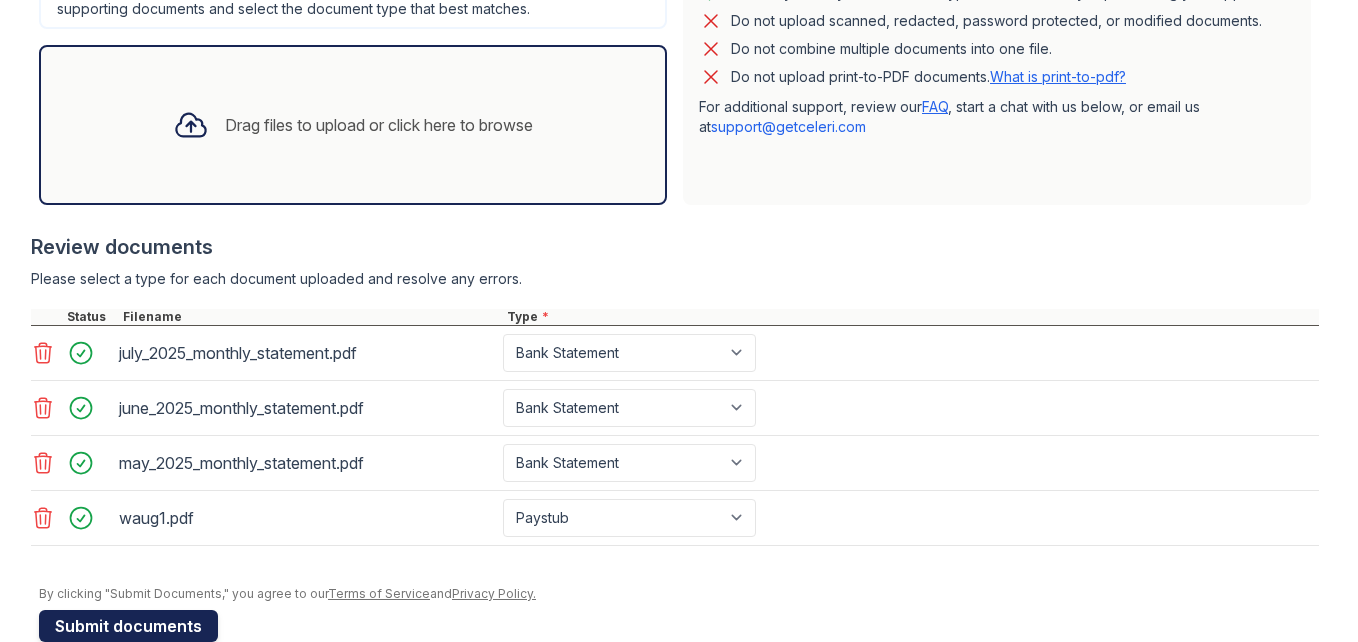 click on "Submit documents" at bounding box center (128, 626) 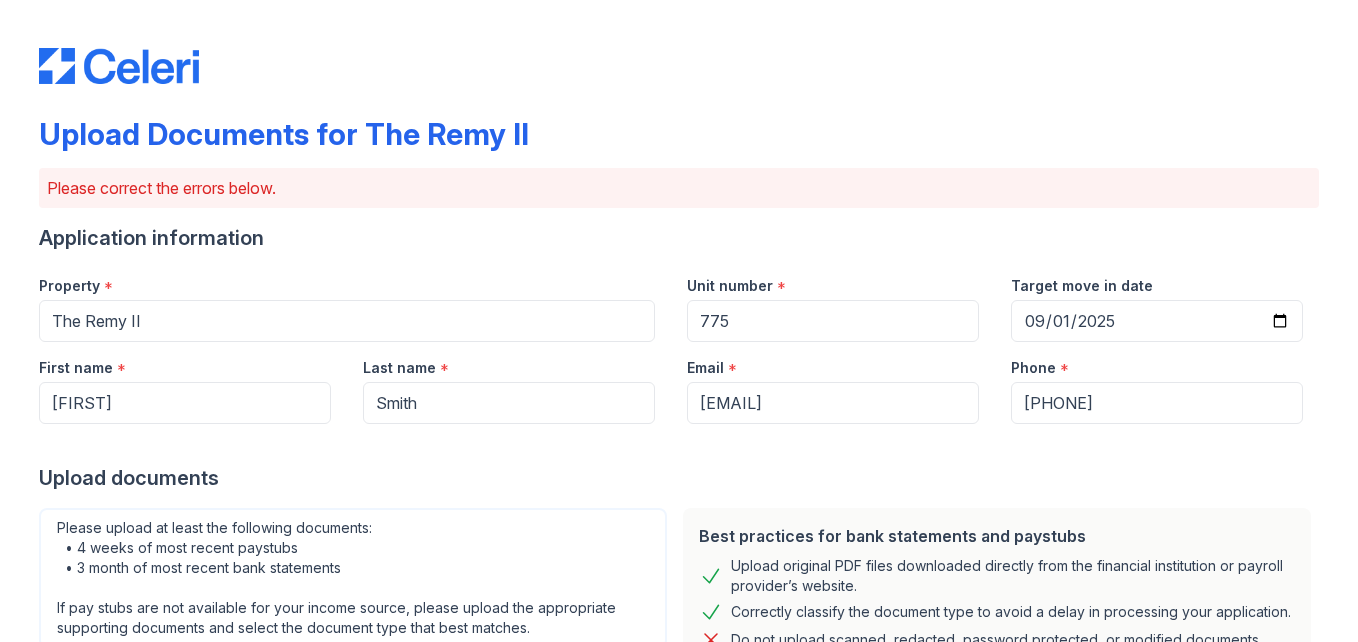 scroll, scrollTop: 561, scrollLeft: 0, axis: vertical 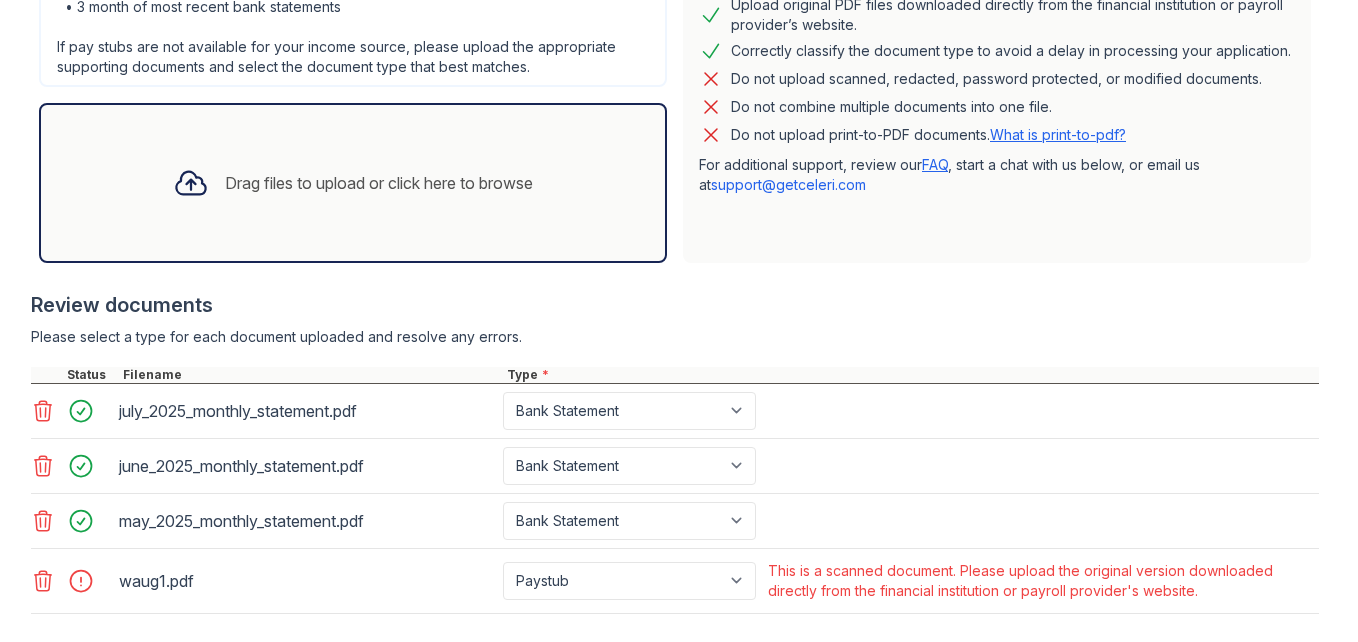 click 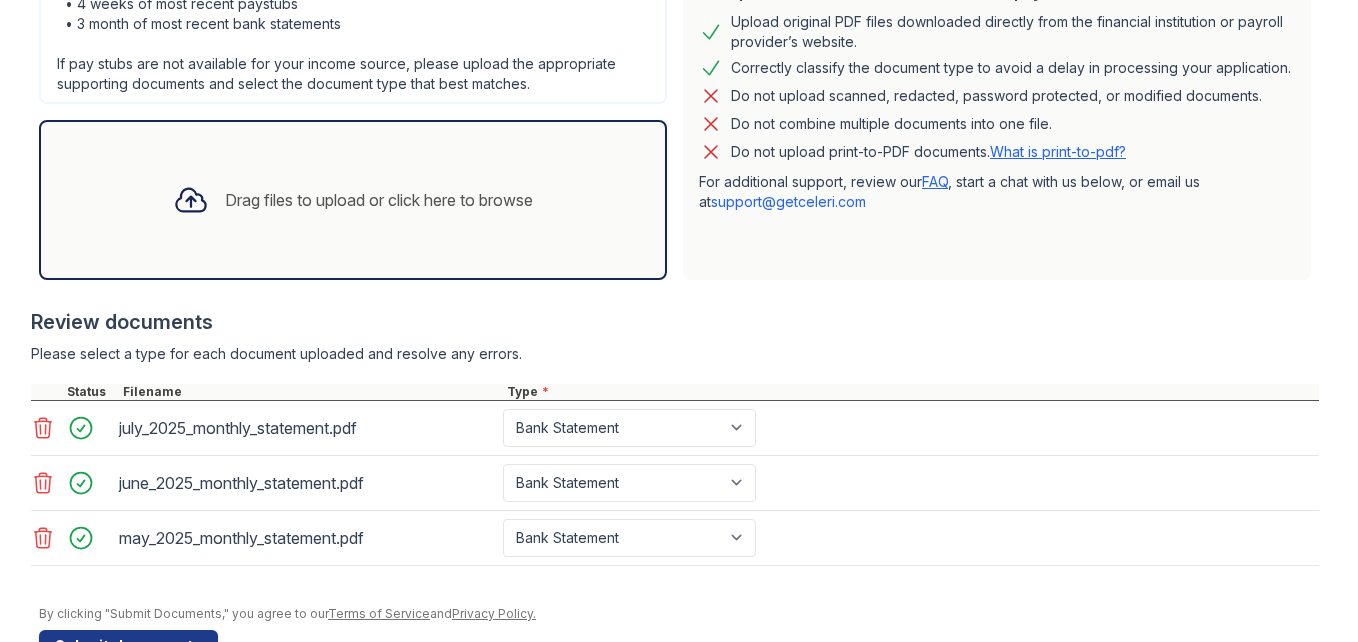 scroll, scrollTop: 553, scrollLeft: 0, axis: vertical 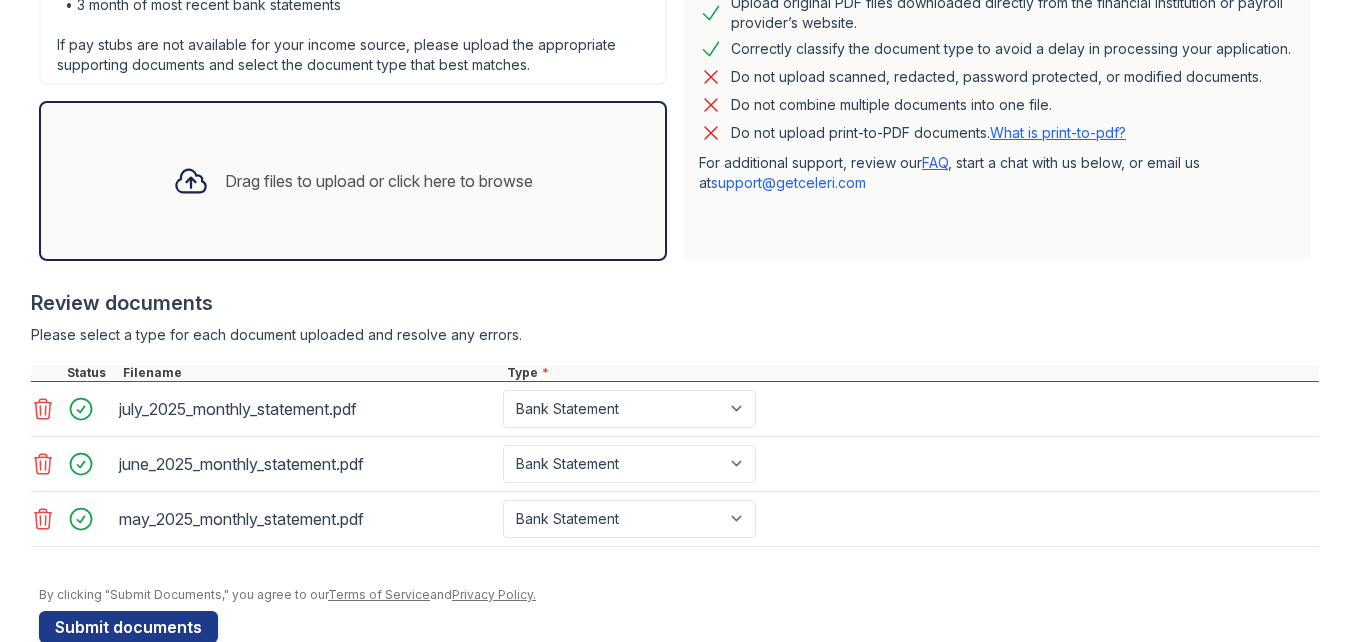 click on "FAQ" at bounding box center (935, 162) 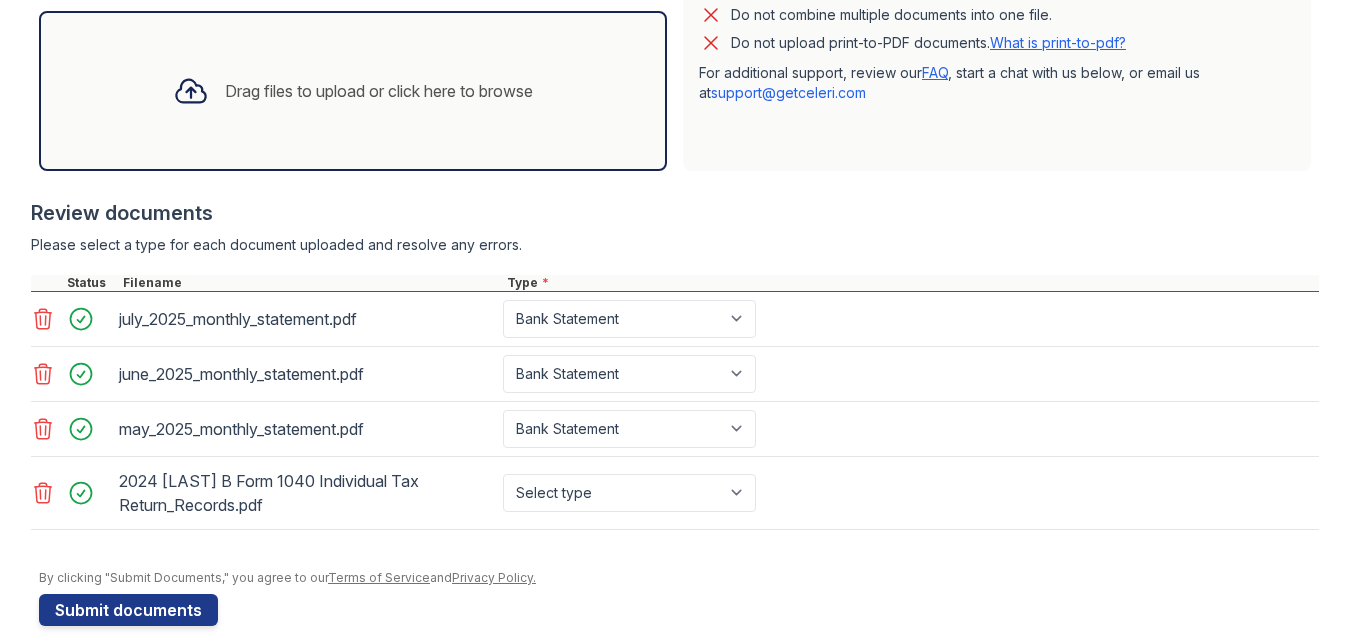 scroll, scrollTop: 677, scrollLeft: 0, axis: vertical 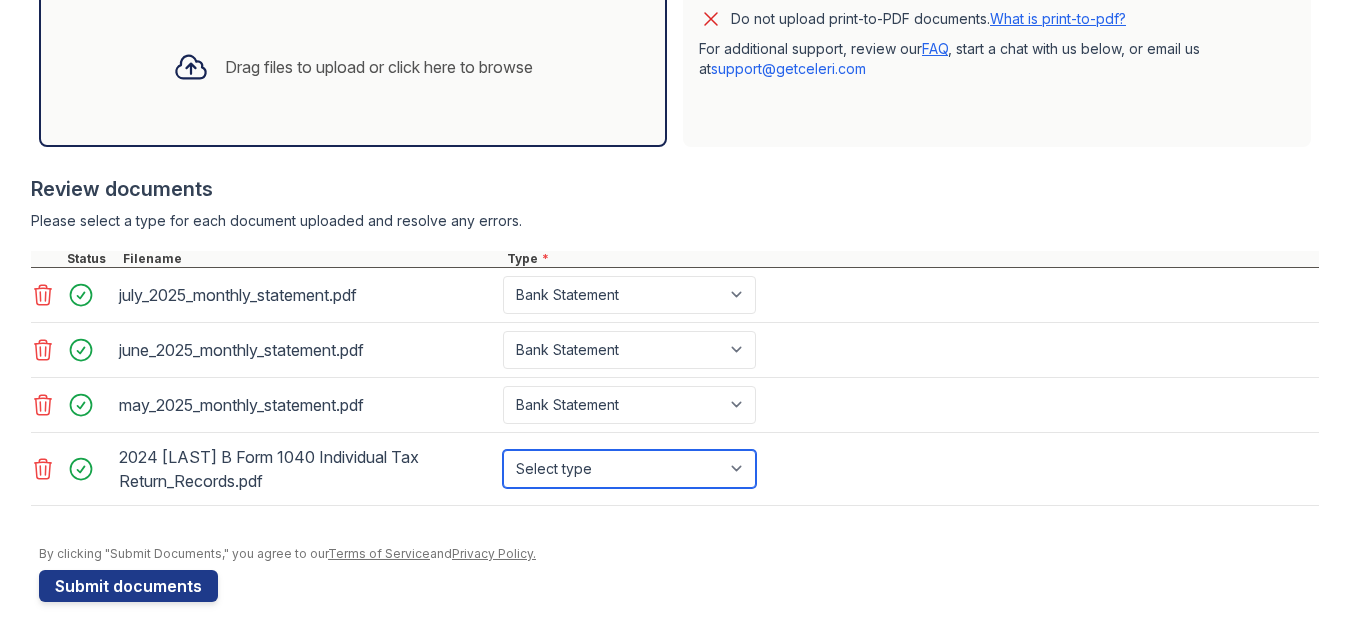 click on "Select type
Paystub
Bank Statement
Offer Letter
Tax Documents
Benefit Award Letter
Investment Account Statement
Other" at bounding box center [629, 469] 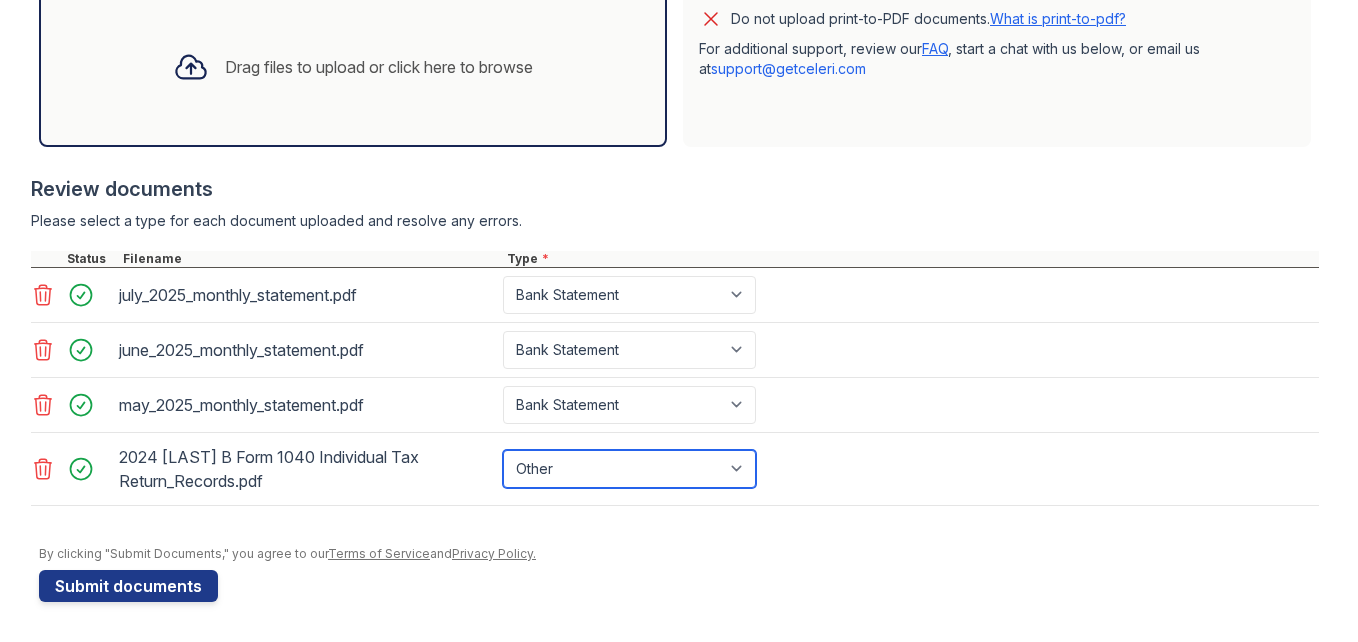click on "Select type
Paystub
Bank Statement
Offer Letter
Tax Documents
Benefit Award Letter
Investment Account Statement
Other" at bounding box center [629, 469] 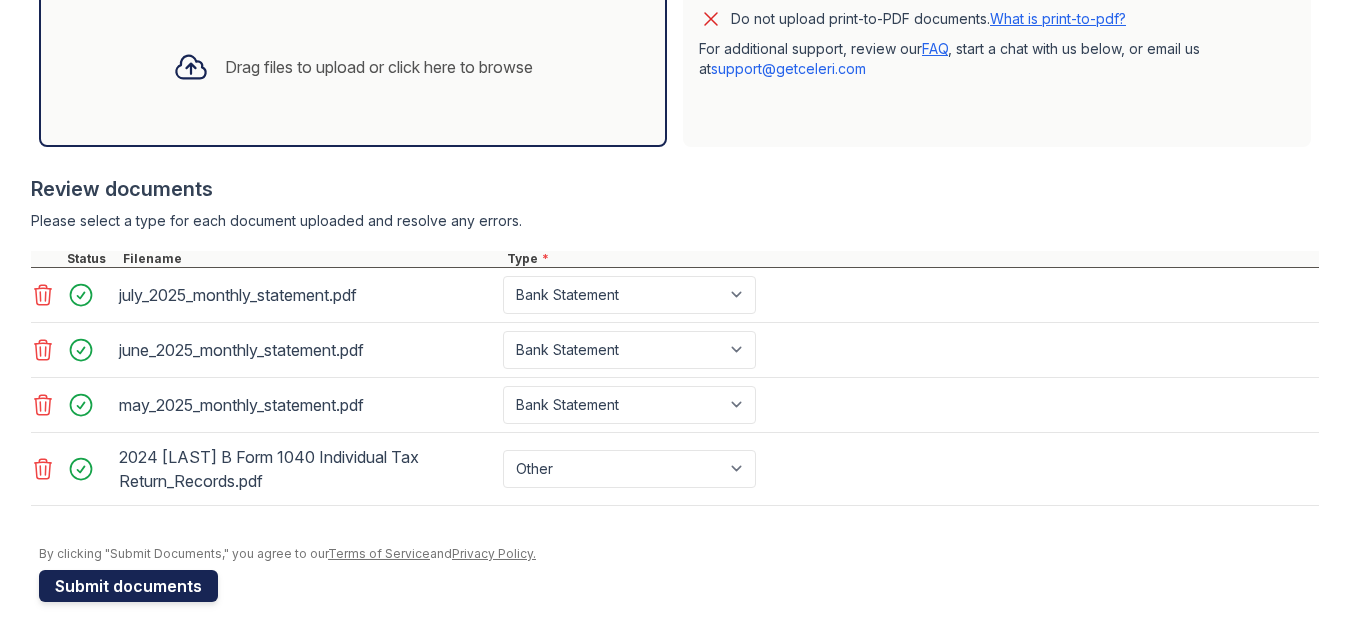 click on "Submit documents" at bounding box center [128, 586] 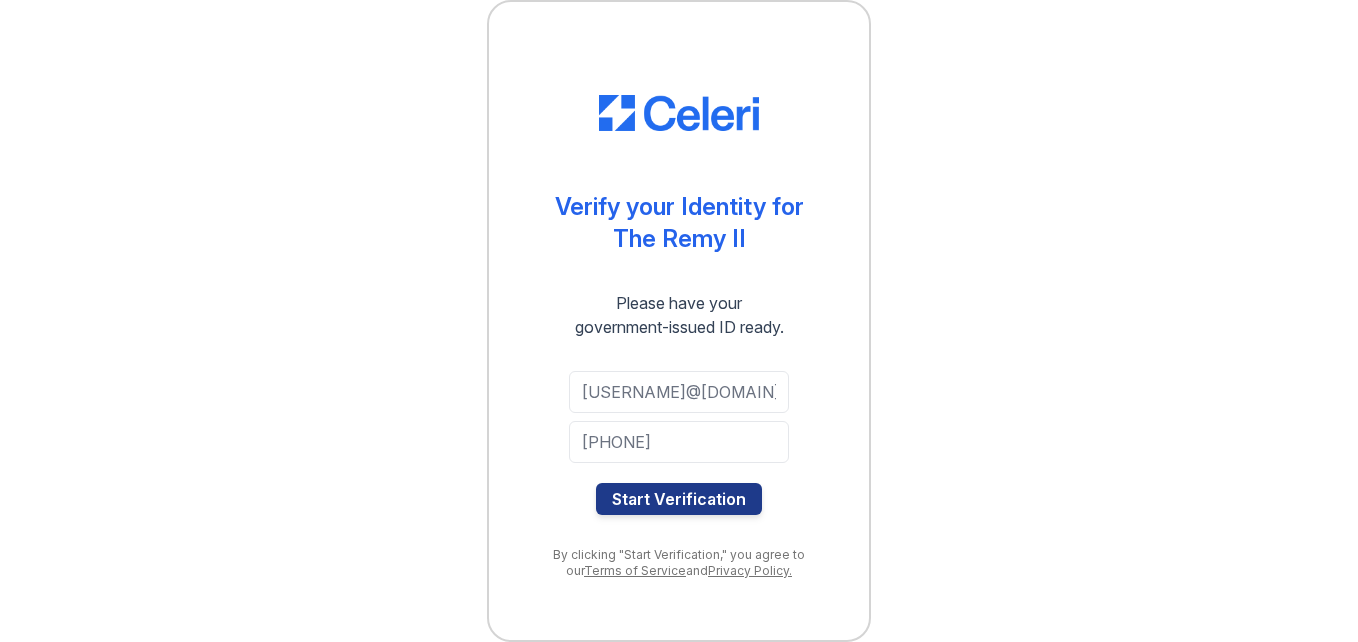 scroll, scrollTop: 0, scrollLeft: 0, axis: both 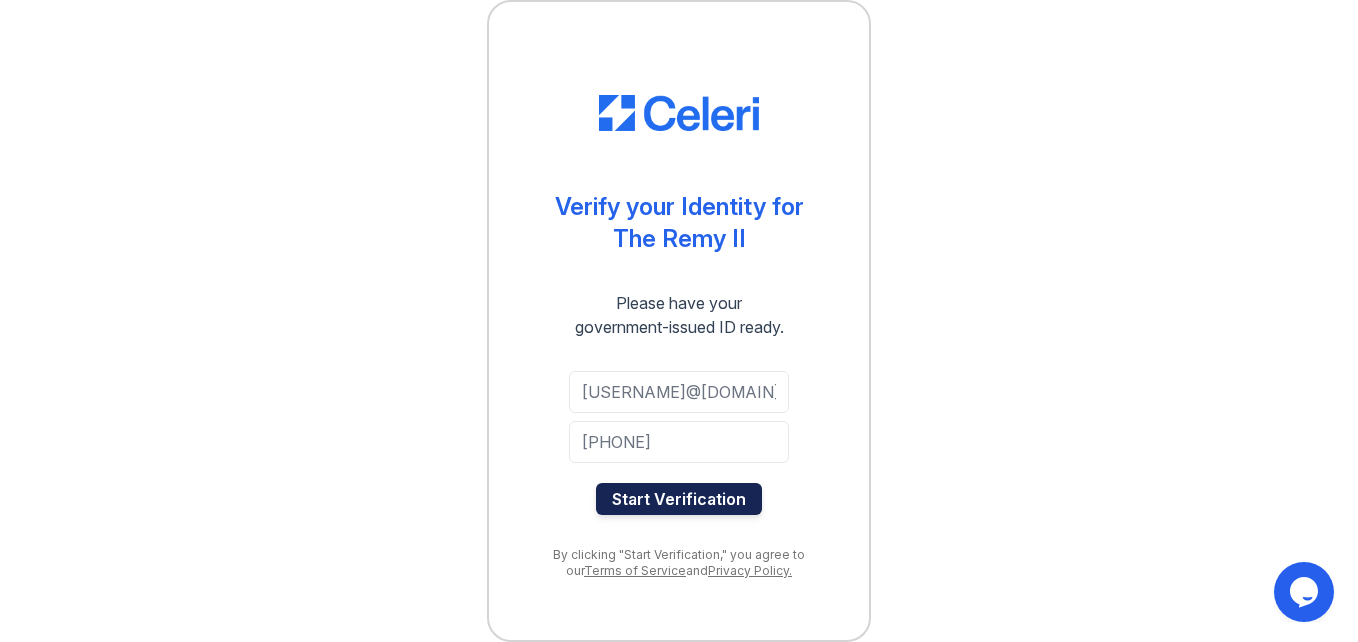 click on "Start Verification" at bounding box center (679, 499) 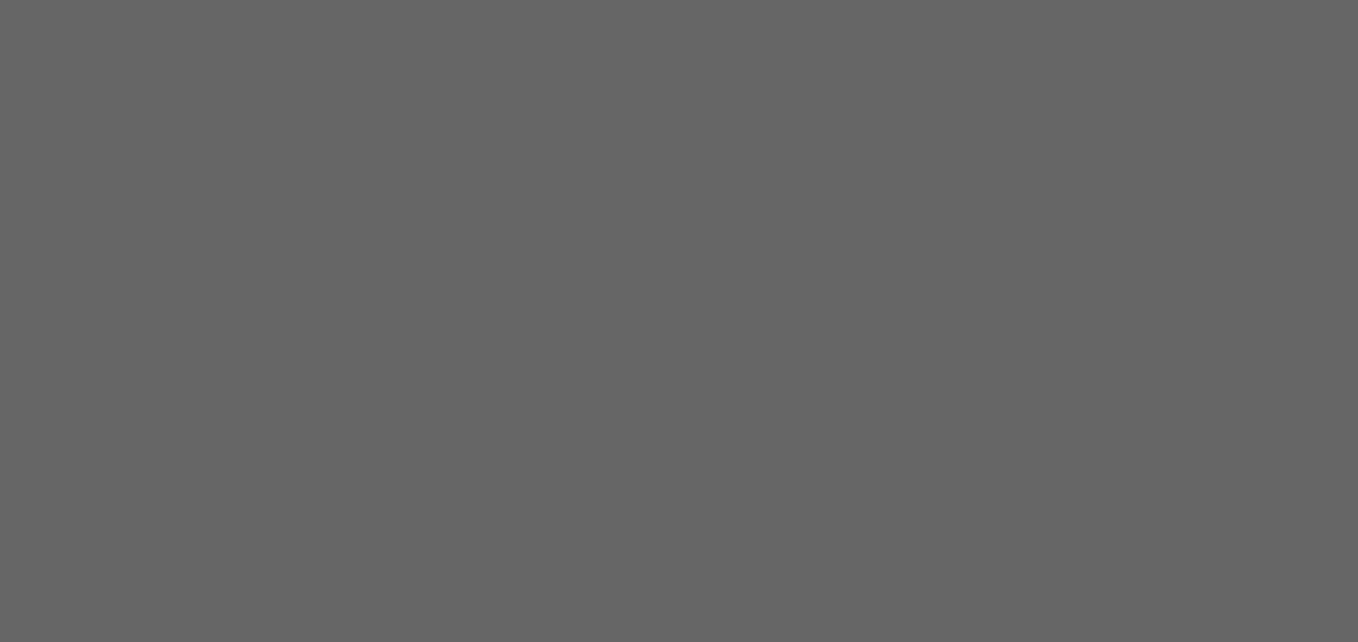 scroll, scrollTop: 0, scrollLeft: 0, axis: both 